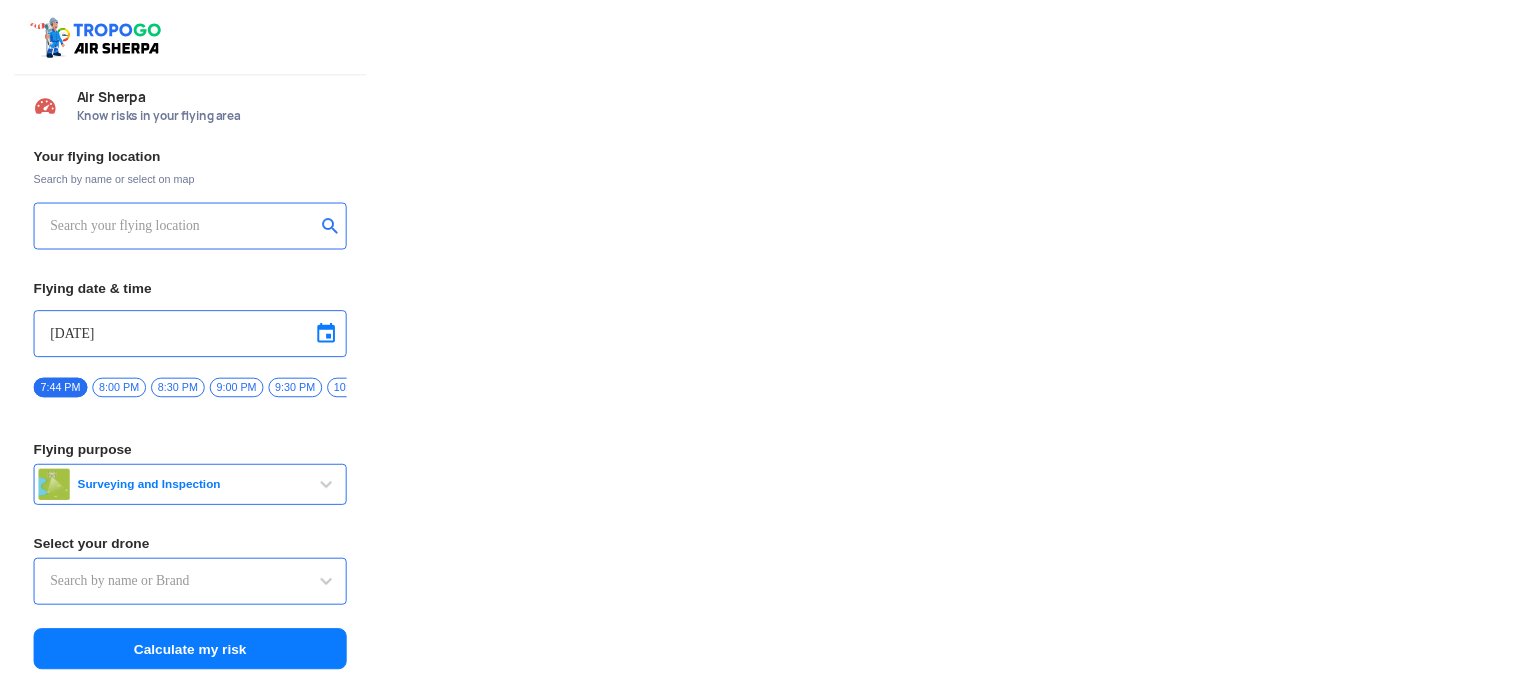 scroll, scrollTop: 0, scrollLeft: 0, axis: both 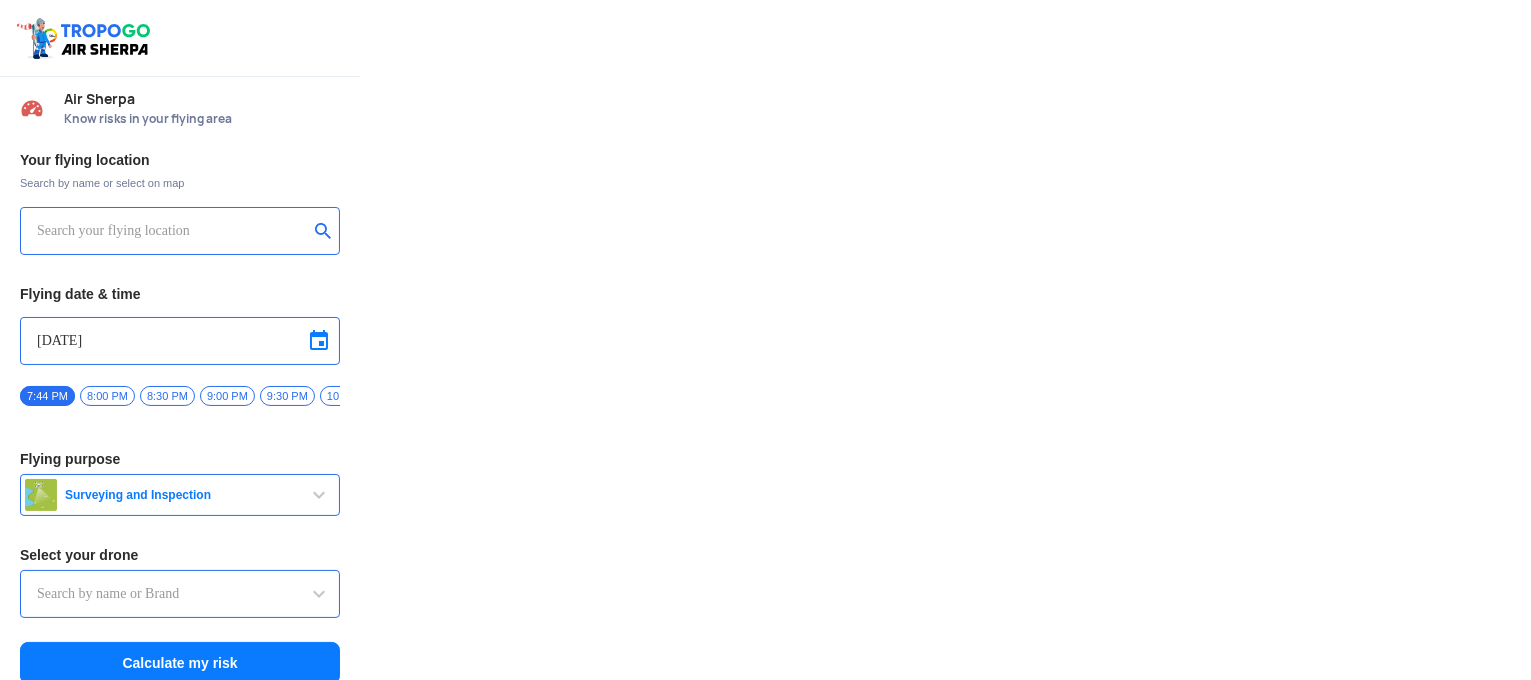 type on "Asteria A200" 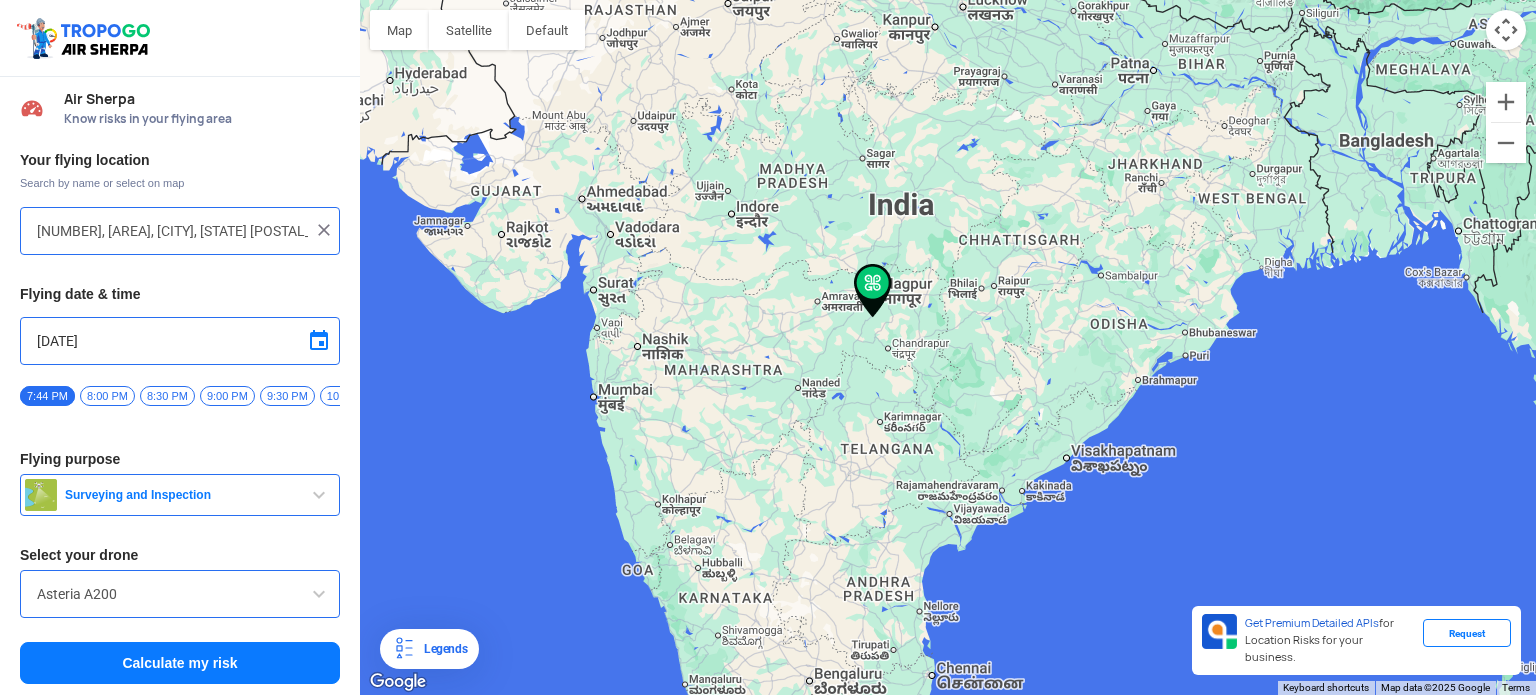 click on "To navigate, press the arrow keys." 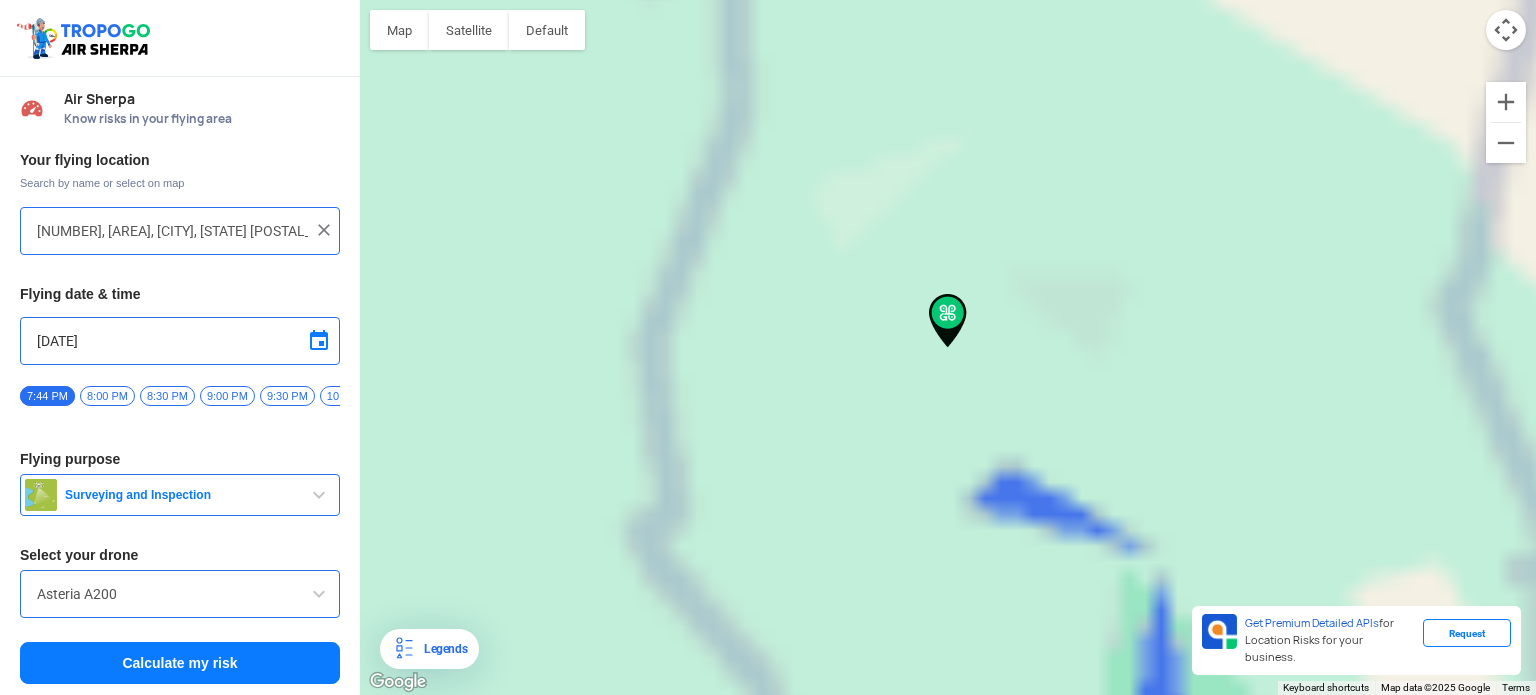 type on "[CITY] [AREA], [STATE], [COUNTRY]" 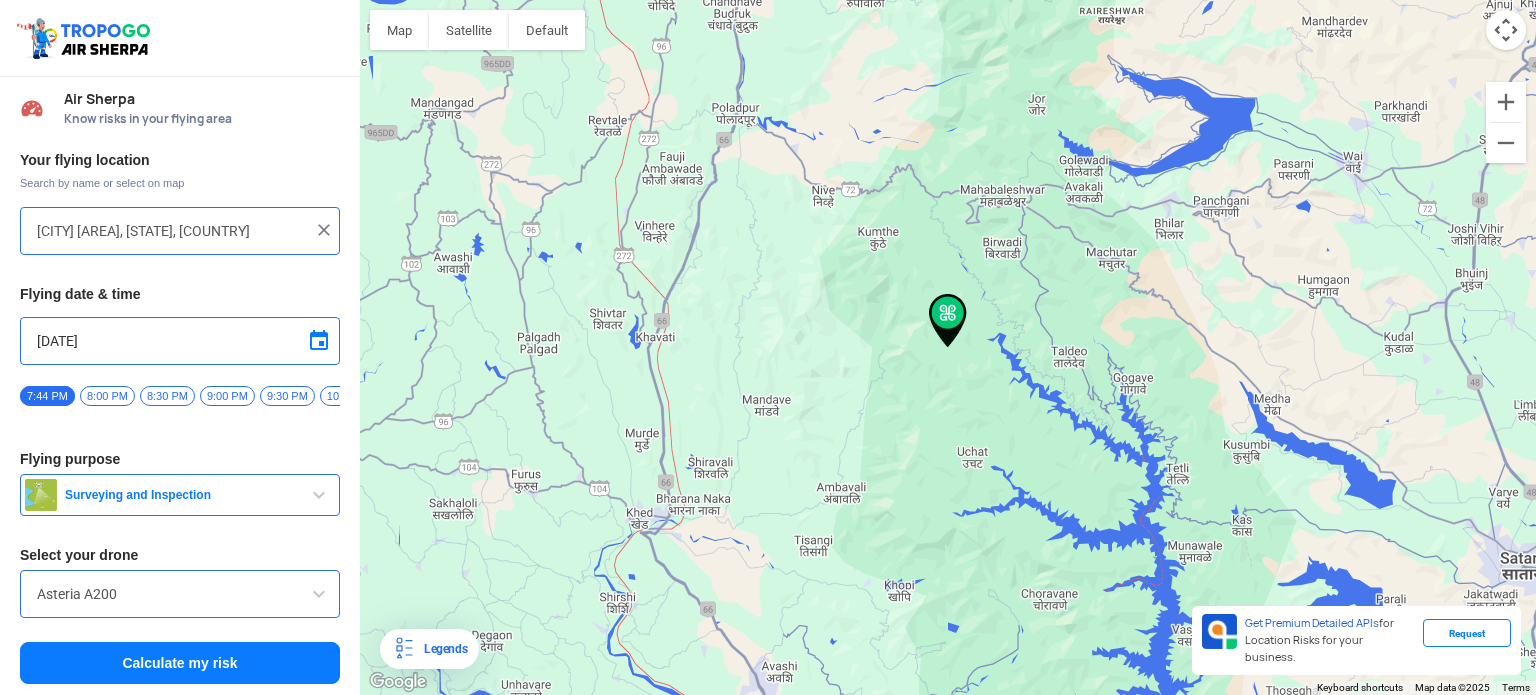 click 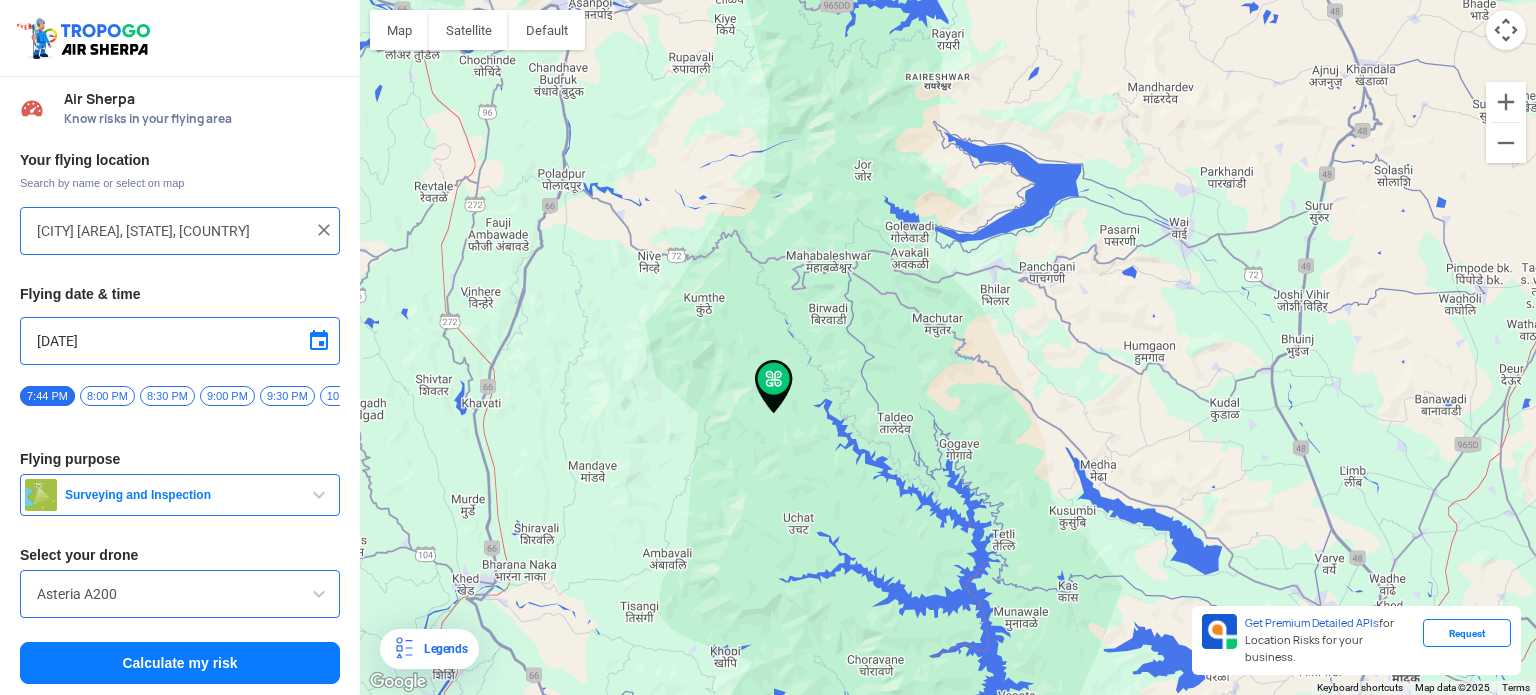 drag, startPoint x: 944, startPoint y: 319, endPoint x: 790, endPoint y: 380, distance: 165.64117 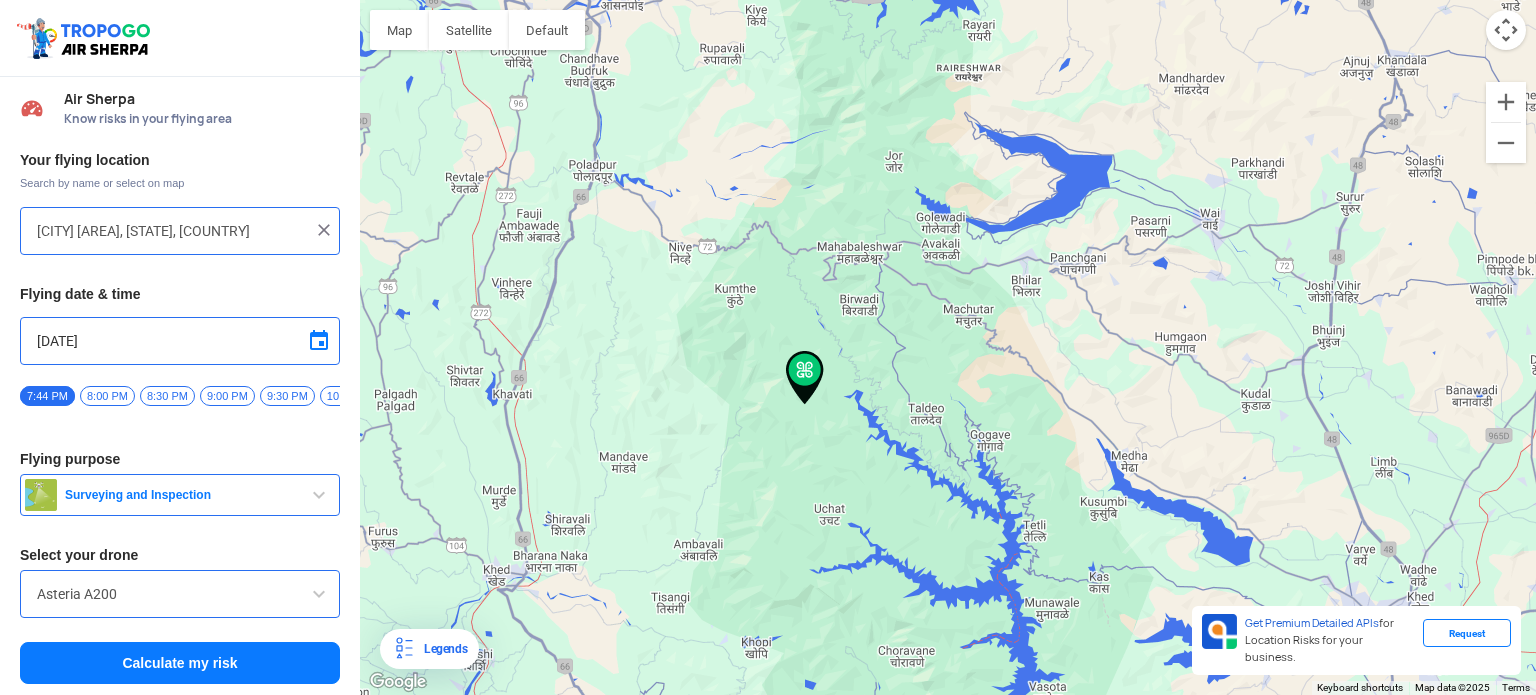 click 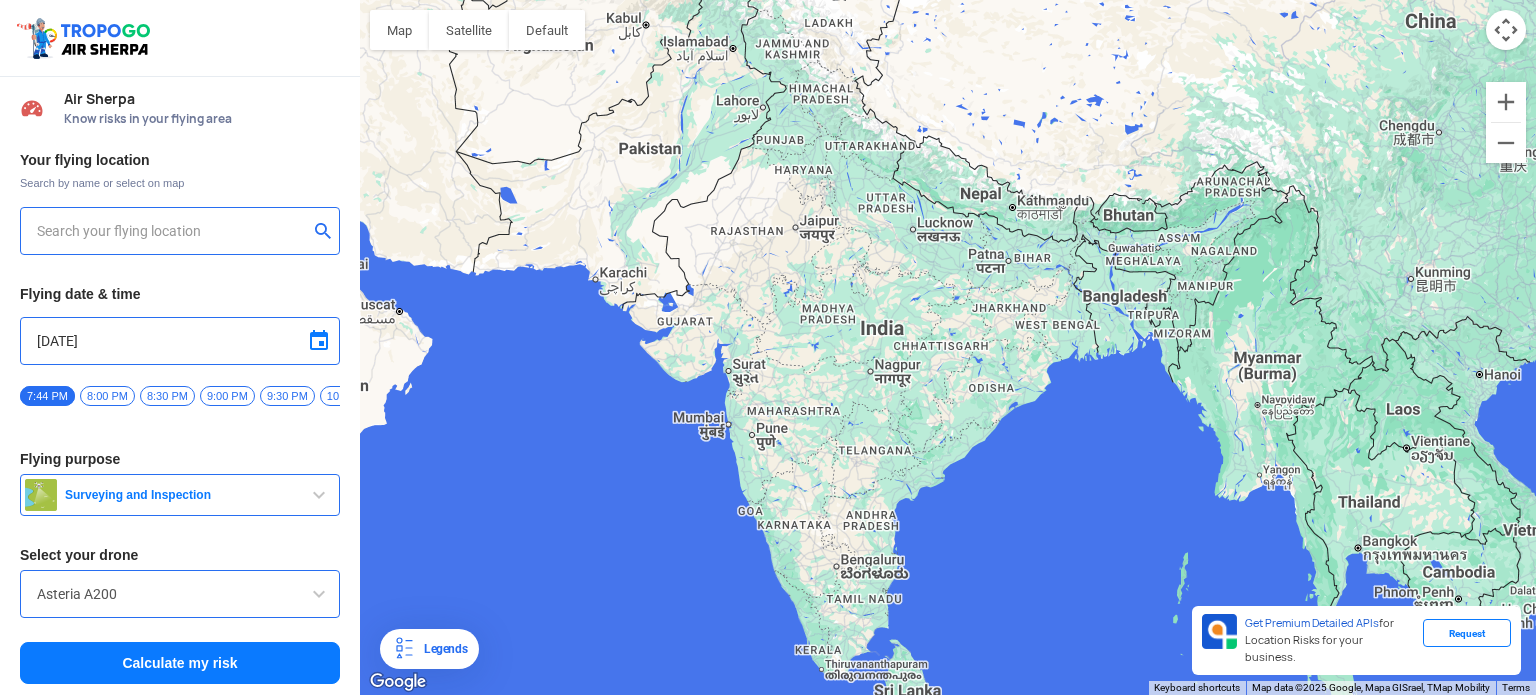 click at bounding box center [172, 231] 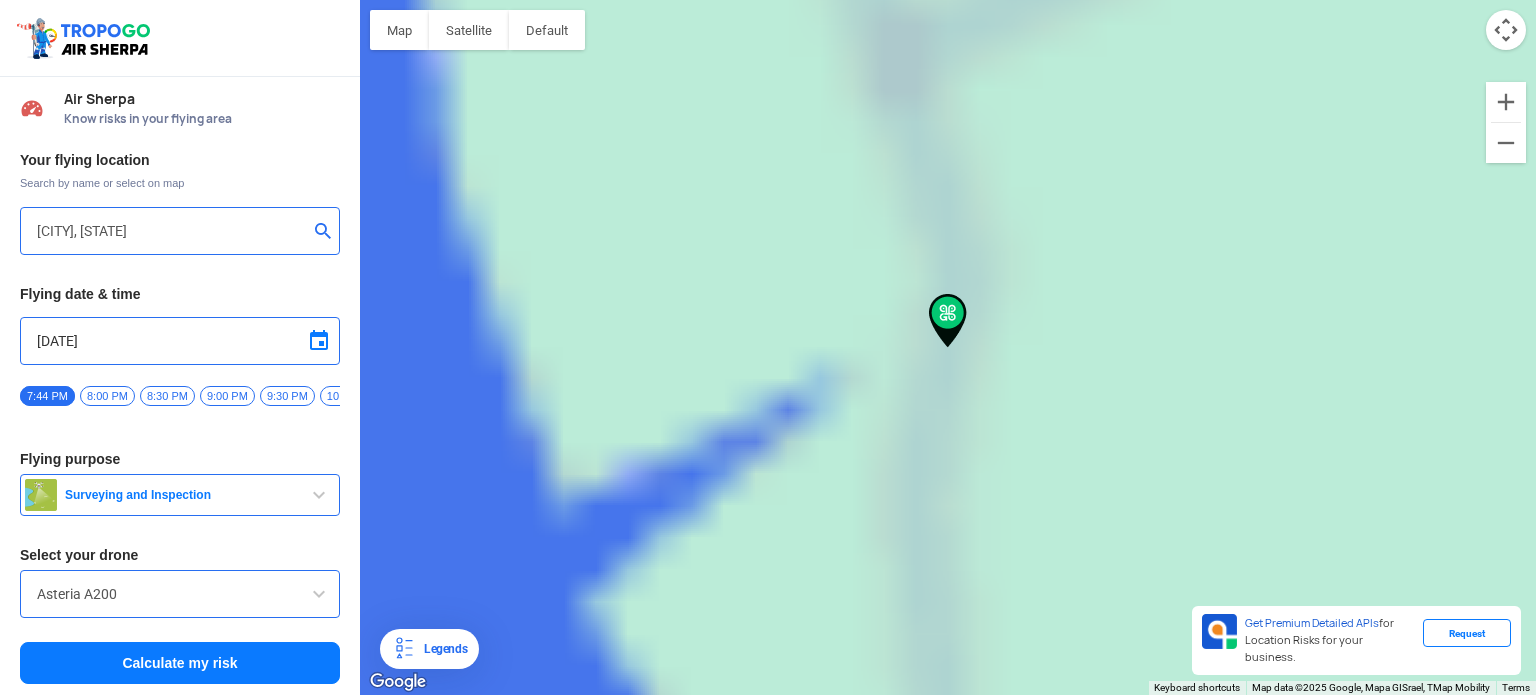 type on "[NUMBER], [AREA]-[AREA], [AREA], [STATE] [POSTAL_CODE], [COUNTRY]" 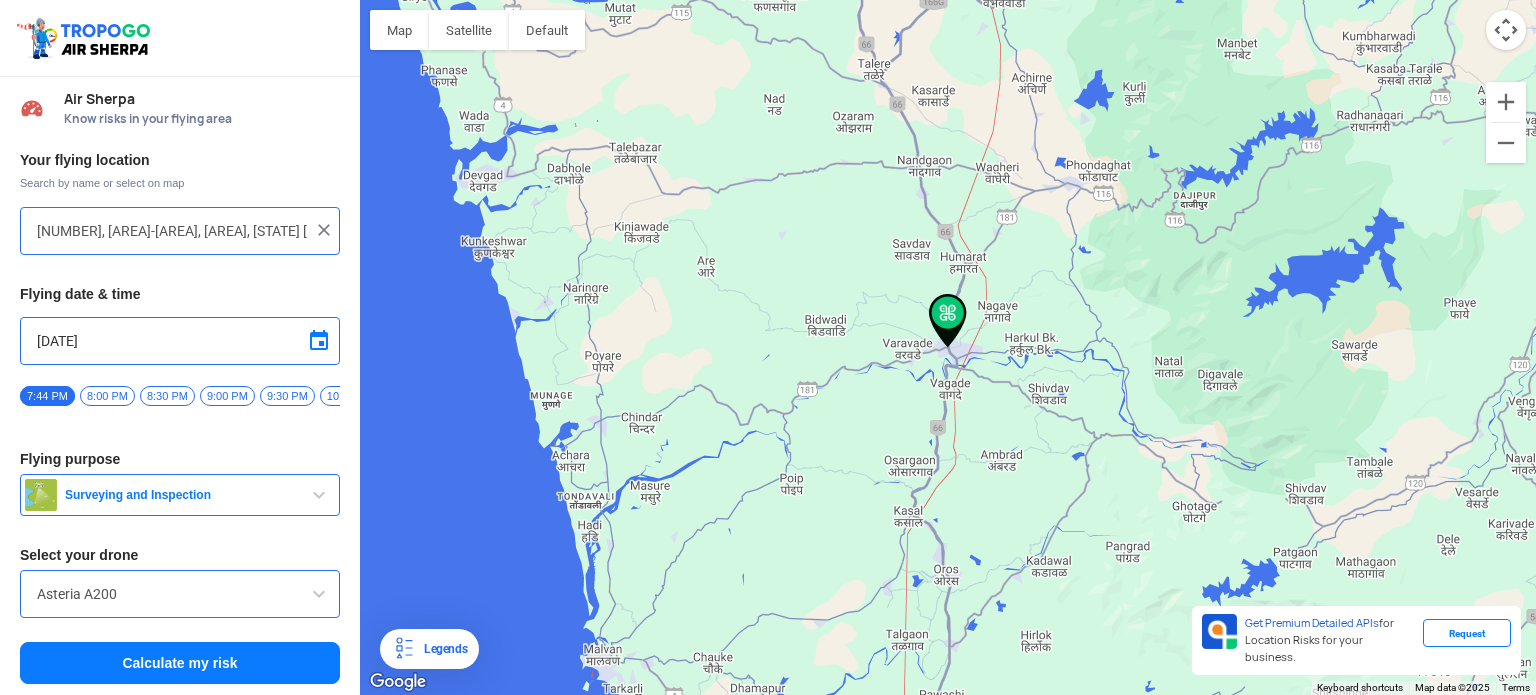 scroll, scrollTop: 7, scrollLeft: 0, axis: vertical 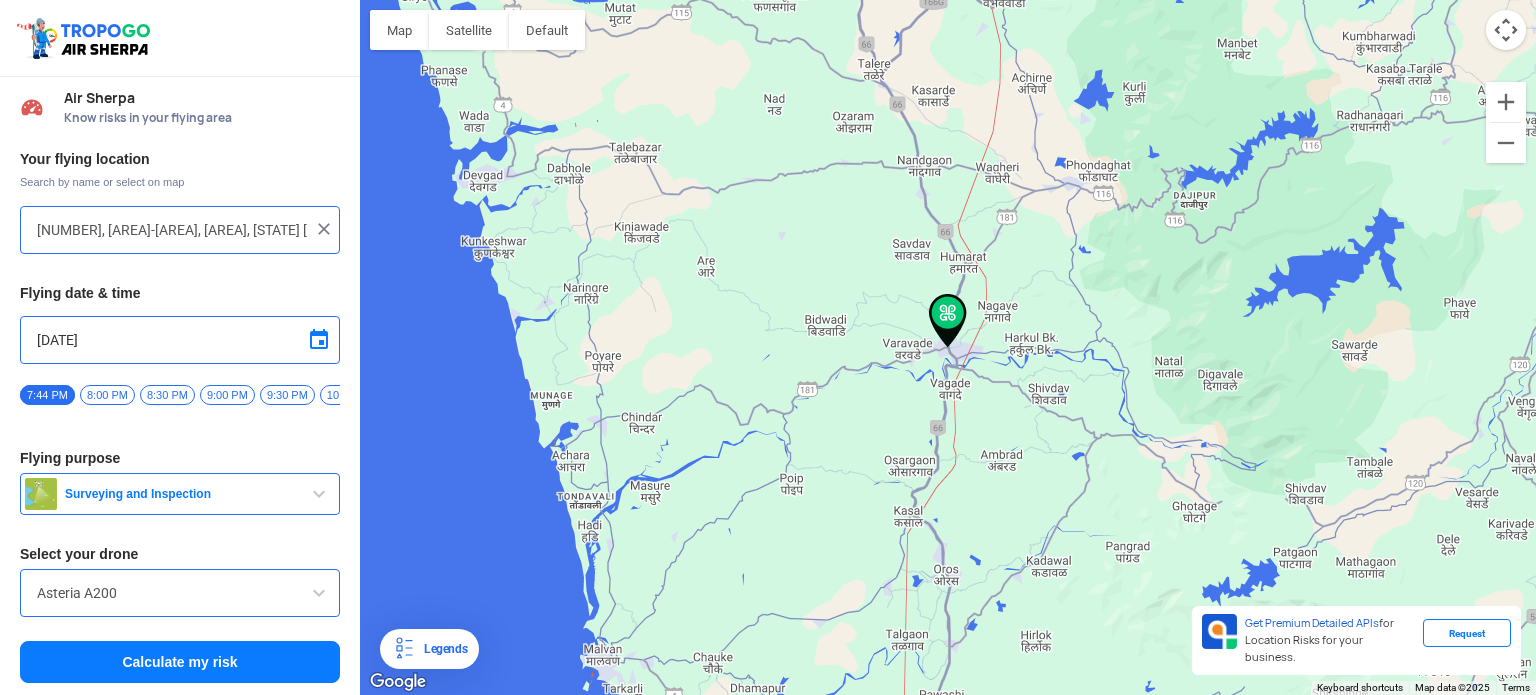 click on "Surveying and Inspection" at bounding box center (182, 494) 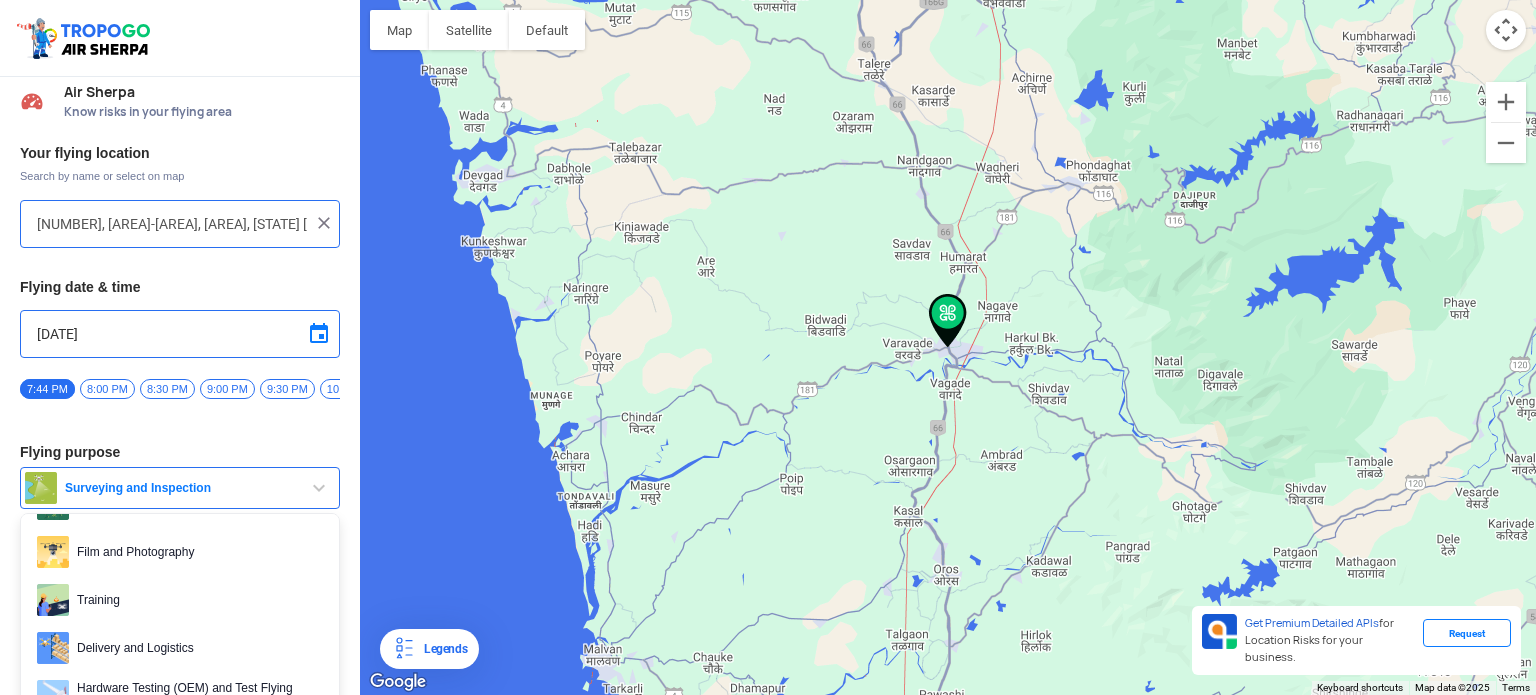 scroll, scrollTop: 99, scrollLeft: 0, axis: vertical 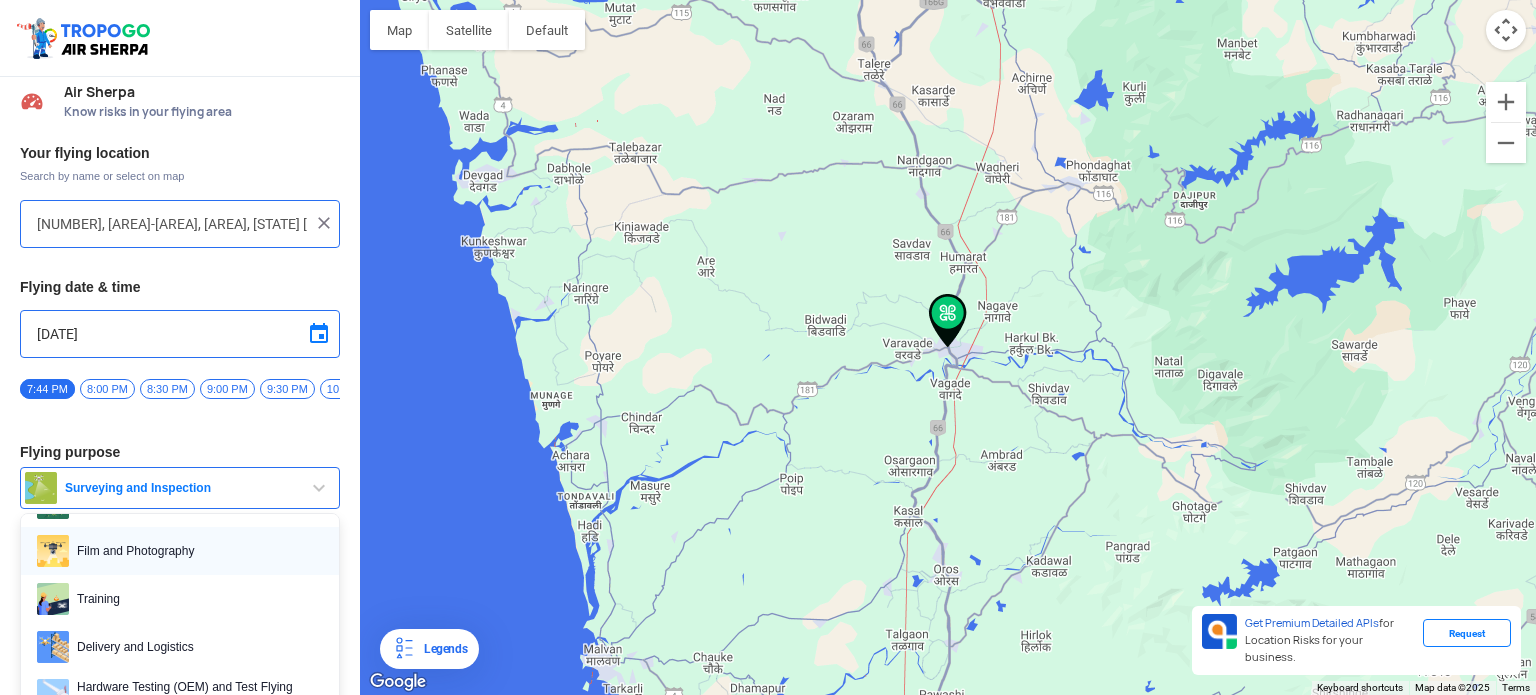click on "Film and Photography" at bounding box center [196, 551] 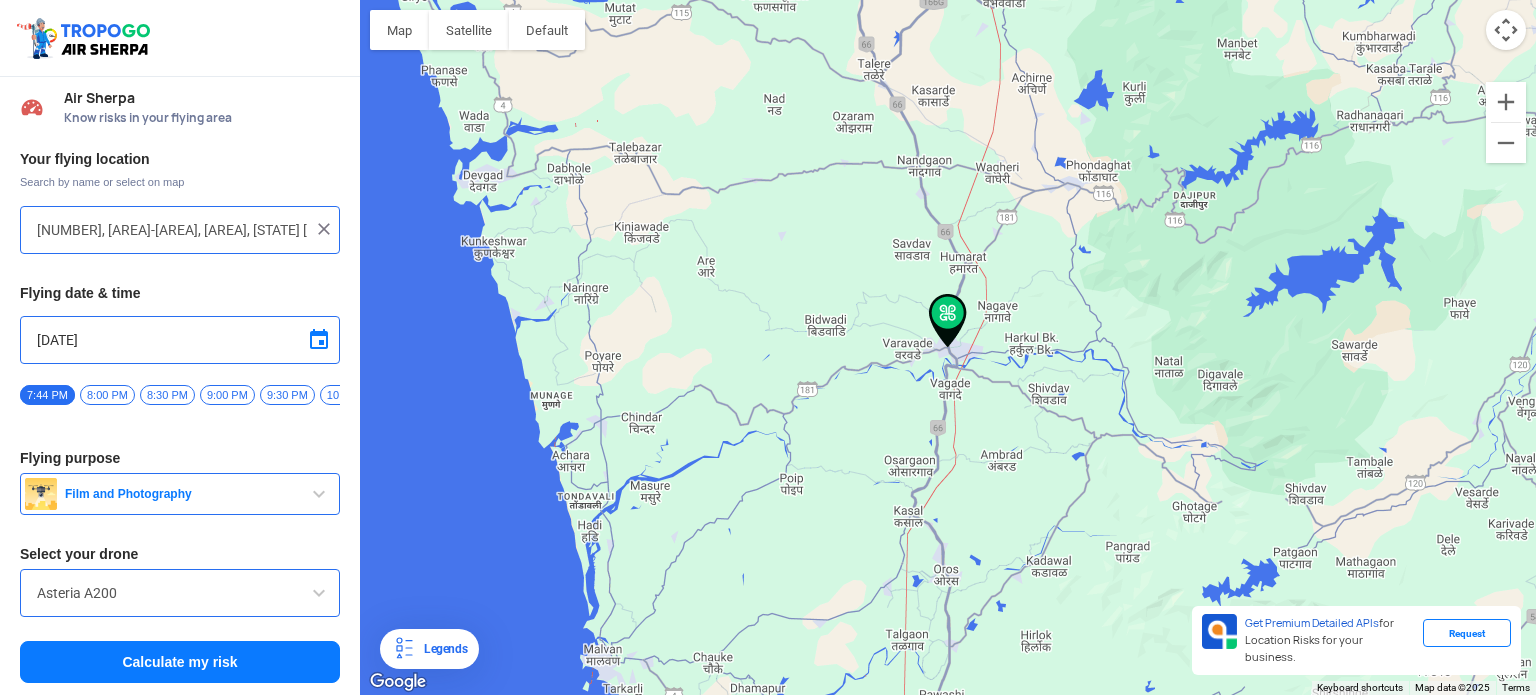click on "Asteria A200" at bounding box center [180, 593] 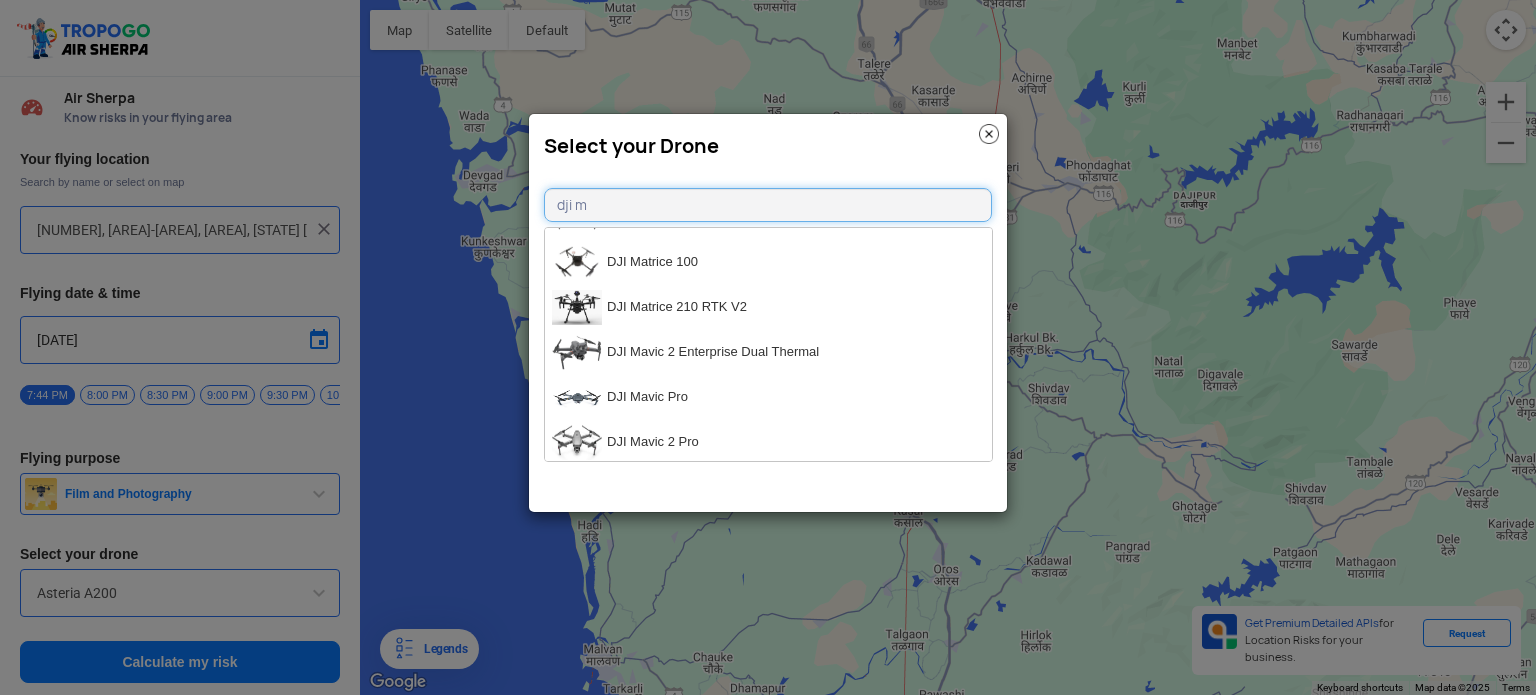 scroll, scrollTop: 621, scrollLeft: 0, axis: vertical 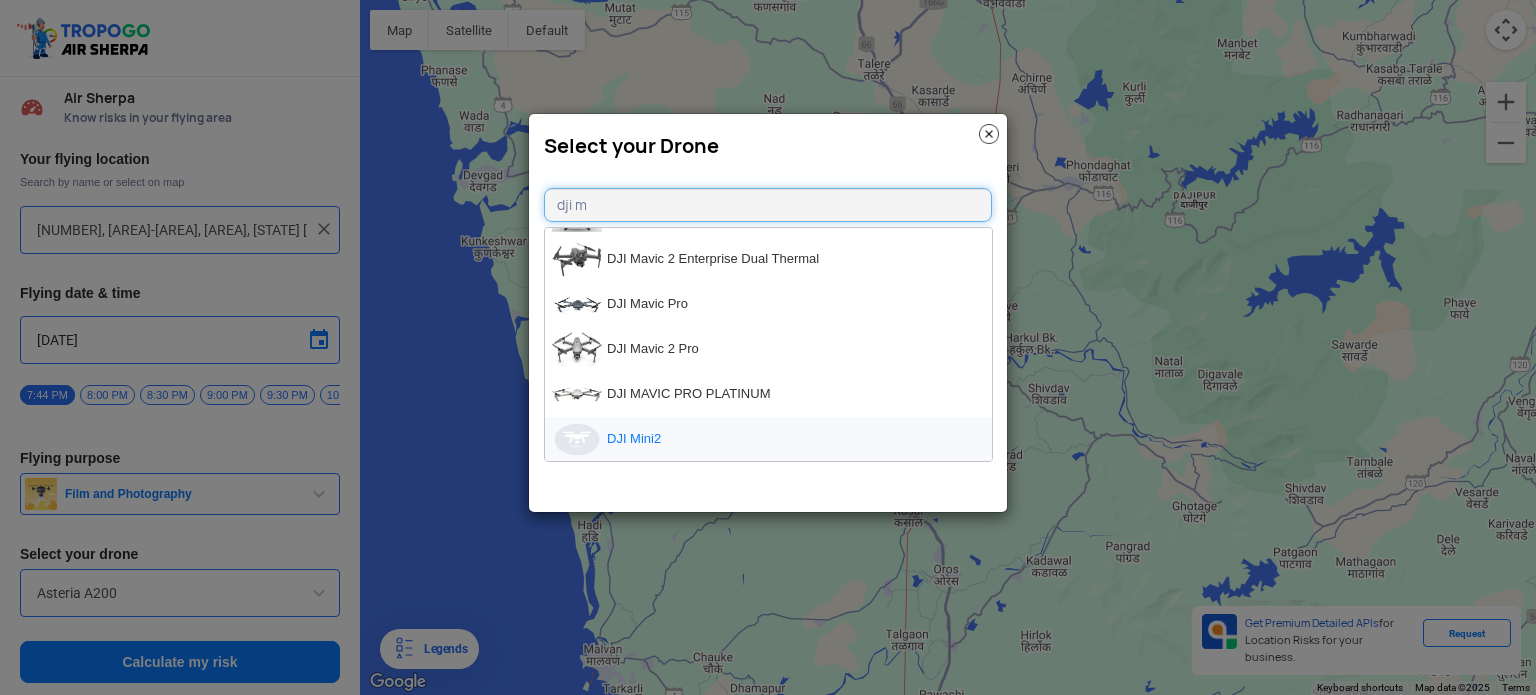 type on "dji m" 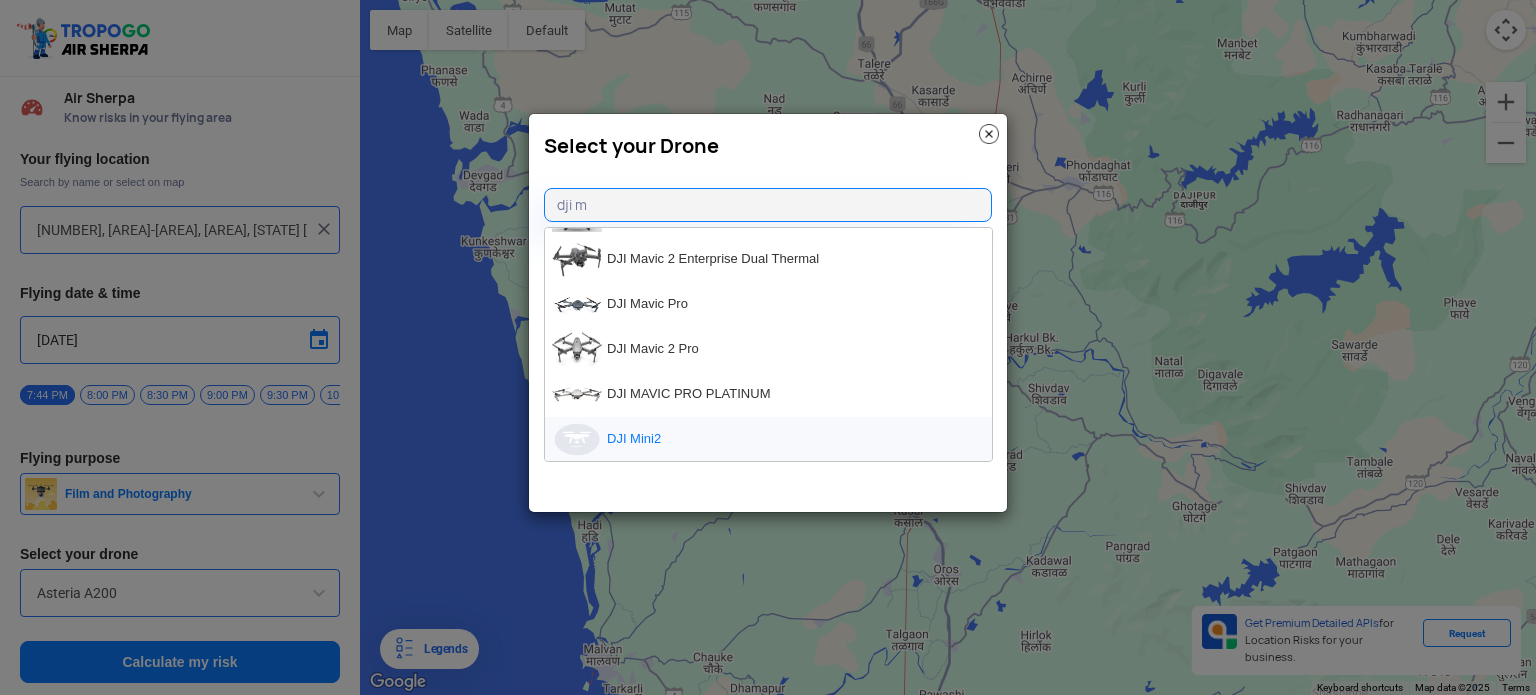 click on "DJI Mini2" 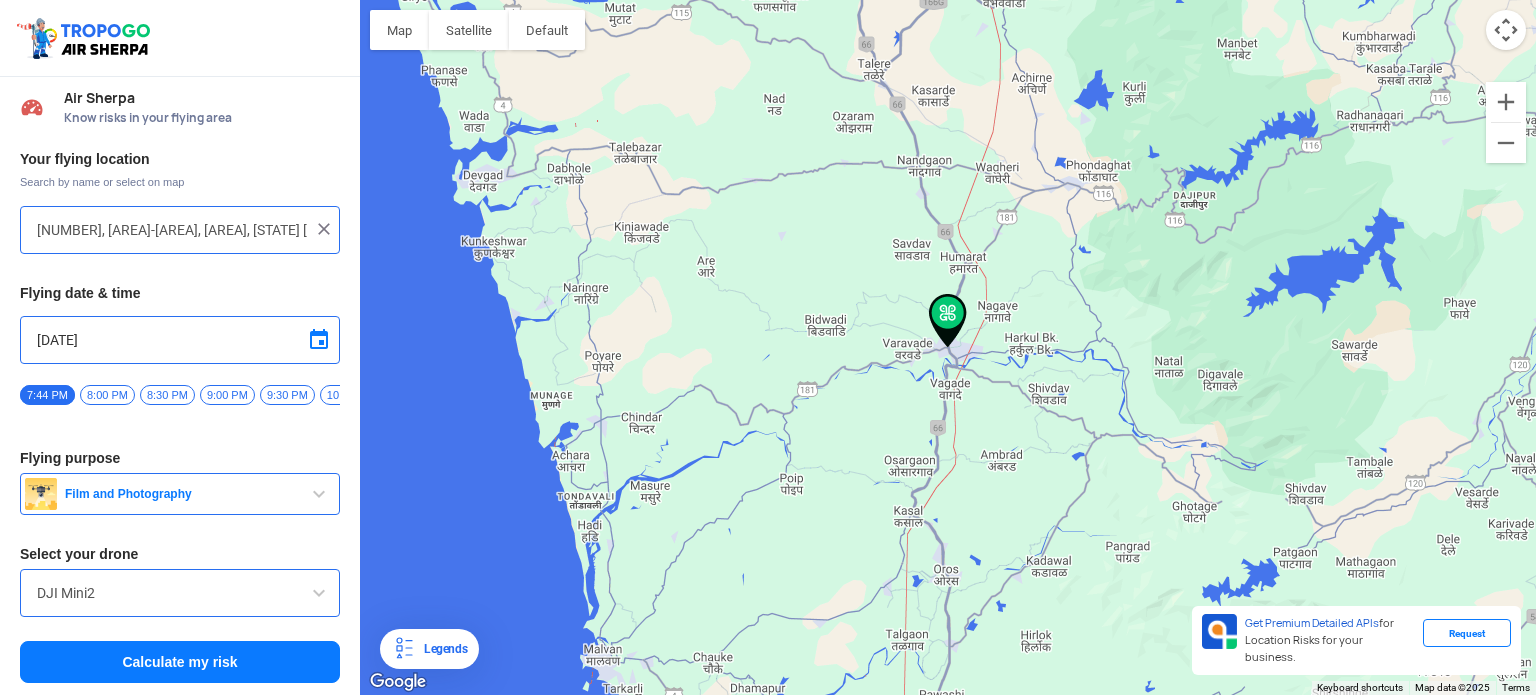 click on "Calculate my risk" at bounding box center (180, 662) 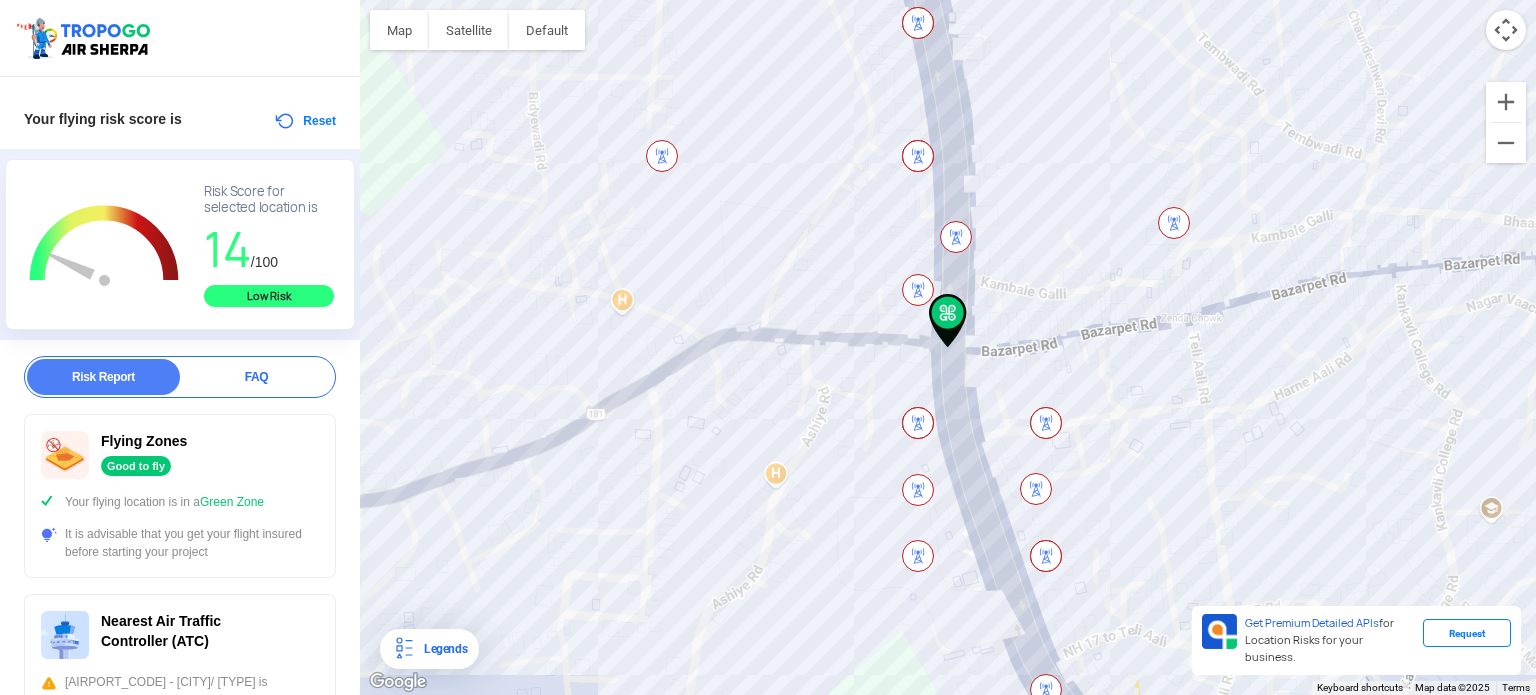 scroll, scrollTop: 0, scrollLeft: 0, axis: both 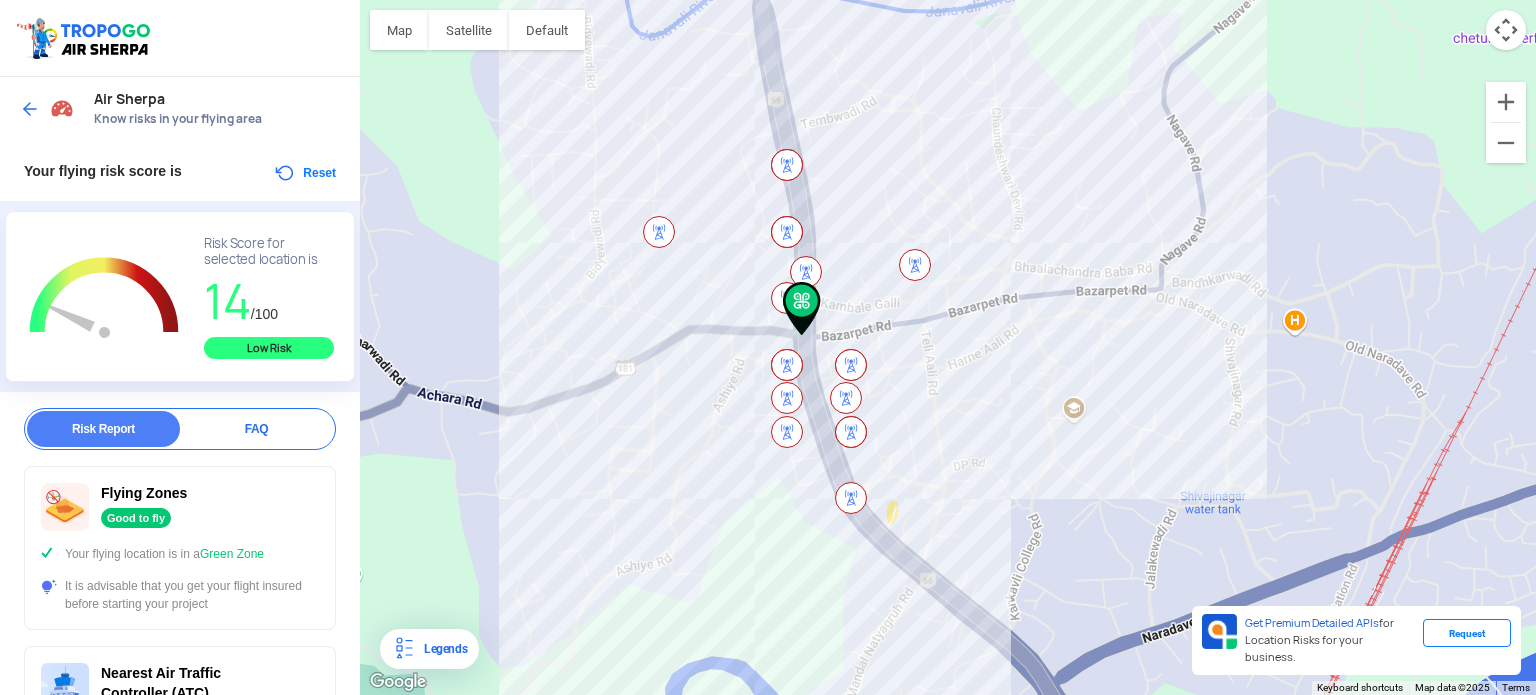 click 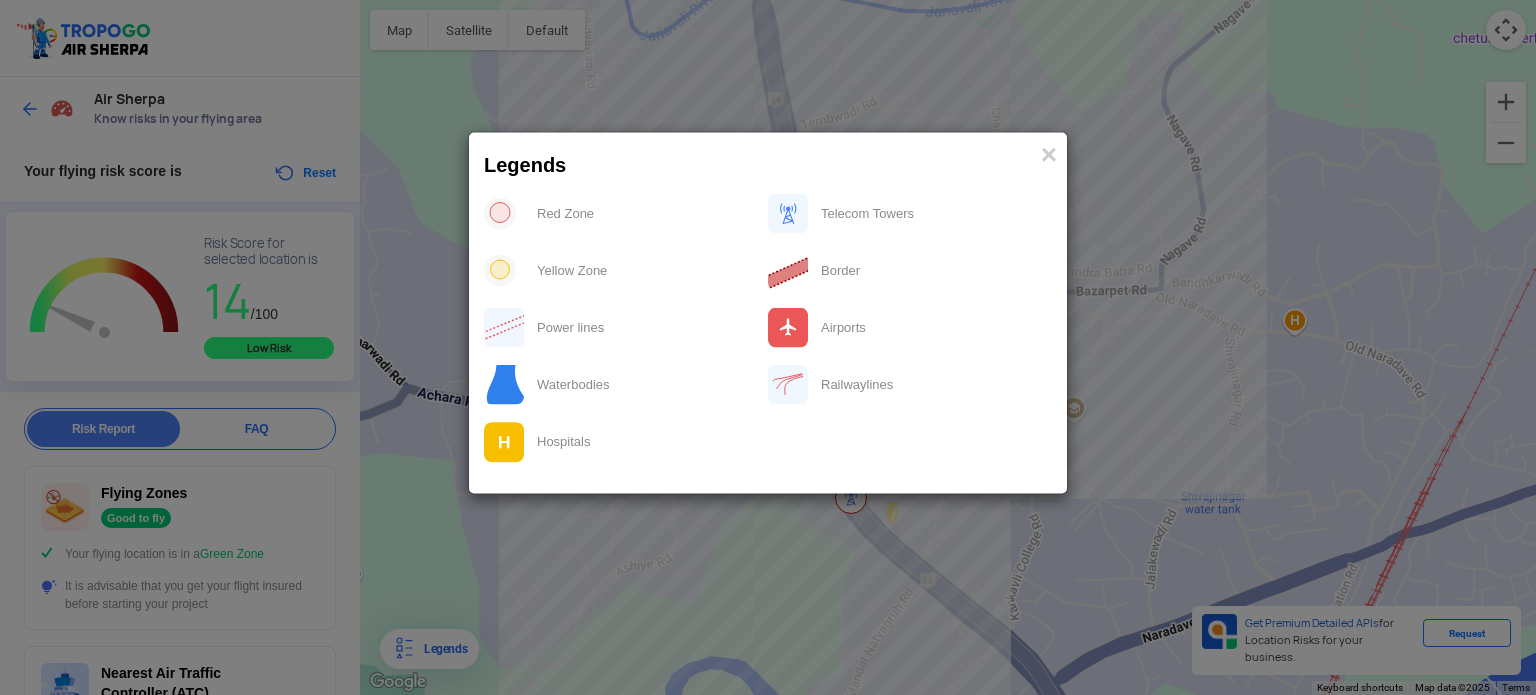 click on "Legends × Red Zone Telecom Towers Yellow Zone Border Power lines Airports Waterbodies Railwaylines Hospitals" 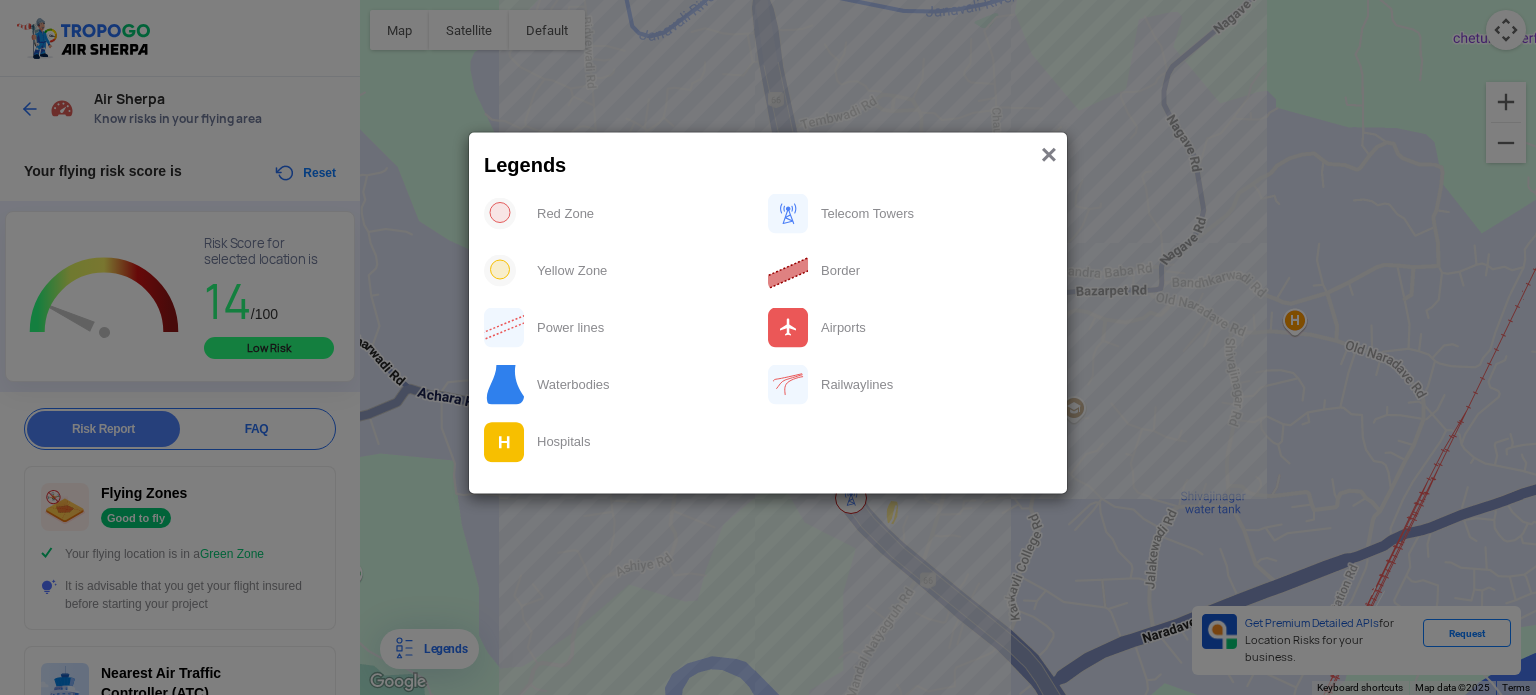 click on "×" 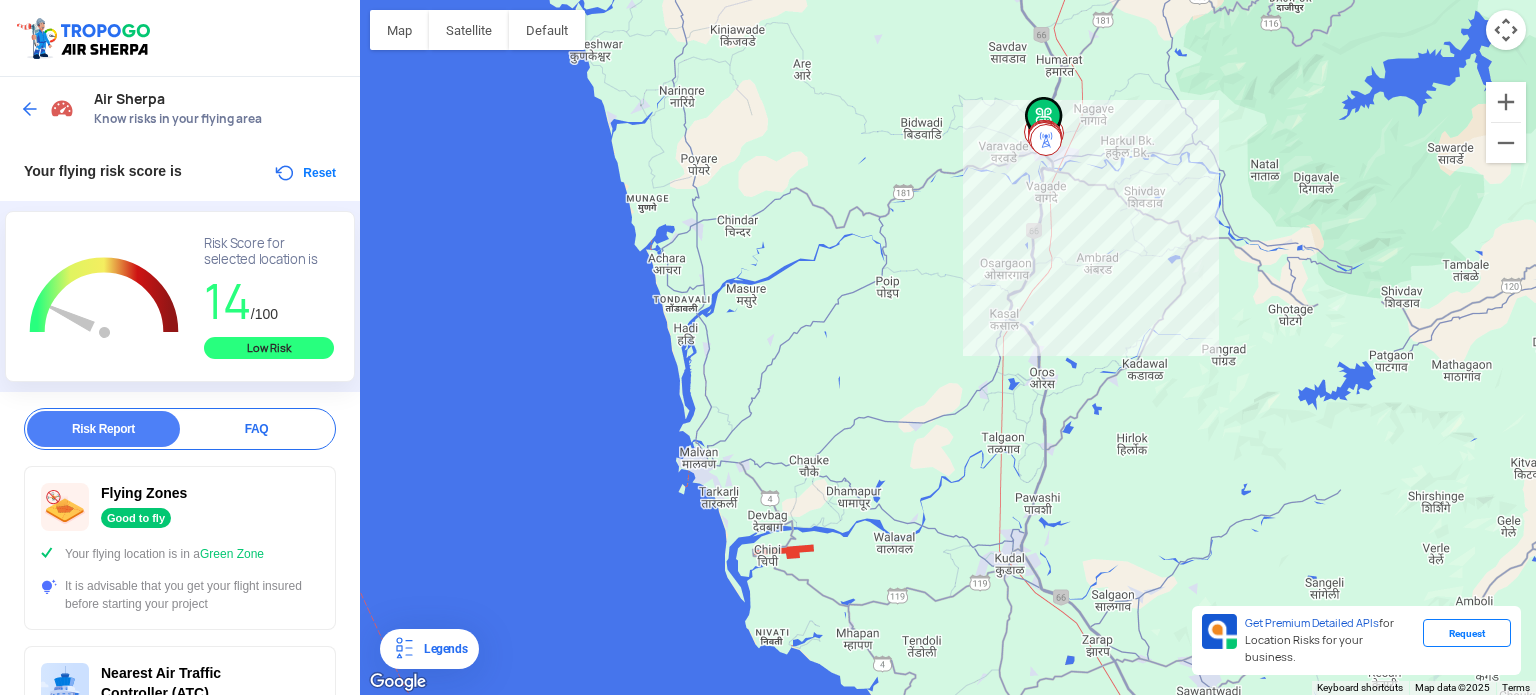 click on "Air Sherpa Know risks in your flying area" at bounding box center (180, 109) 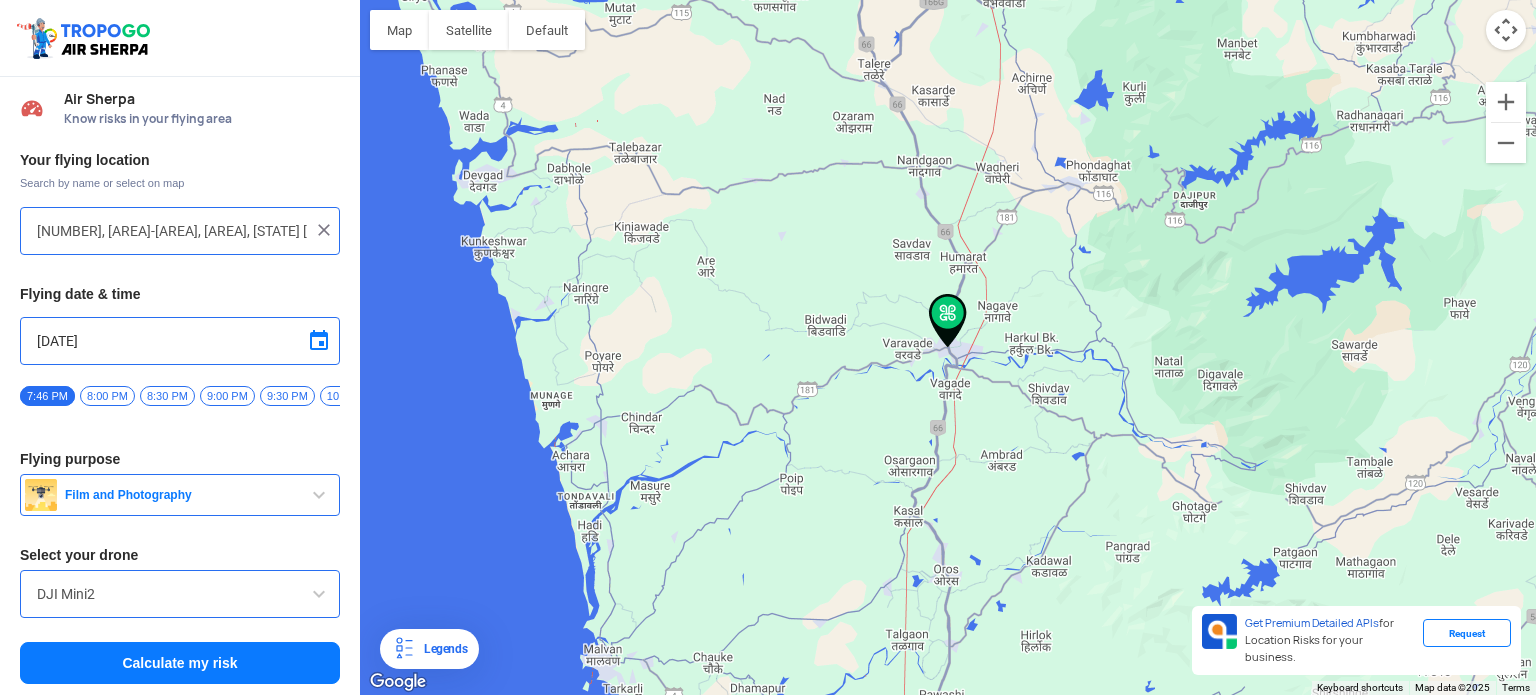 click on "[NUMBER], [AREA]-[AREA], [AREA], [STATE] [POSTAL_CODE], [COUNTRY]" at bounding box center [172, 231] 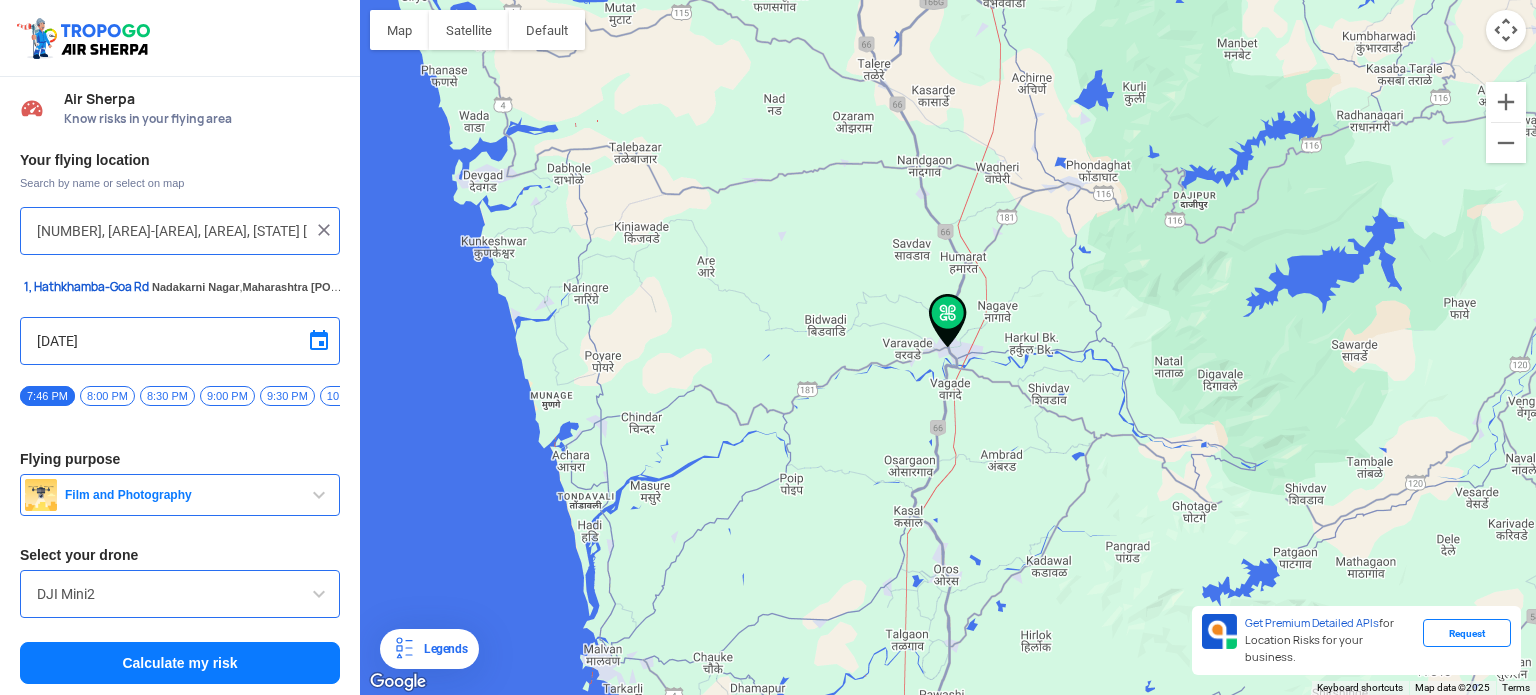 click on "[NUMBER], [AREA]-[AREA], [AREA], [STATE] [POSTAL_CODE], [COUNTRY]" at bounding box center (172, 231) 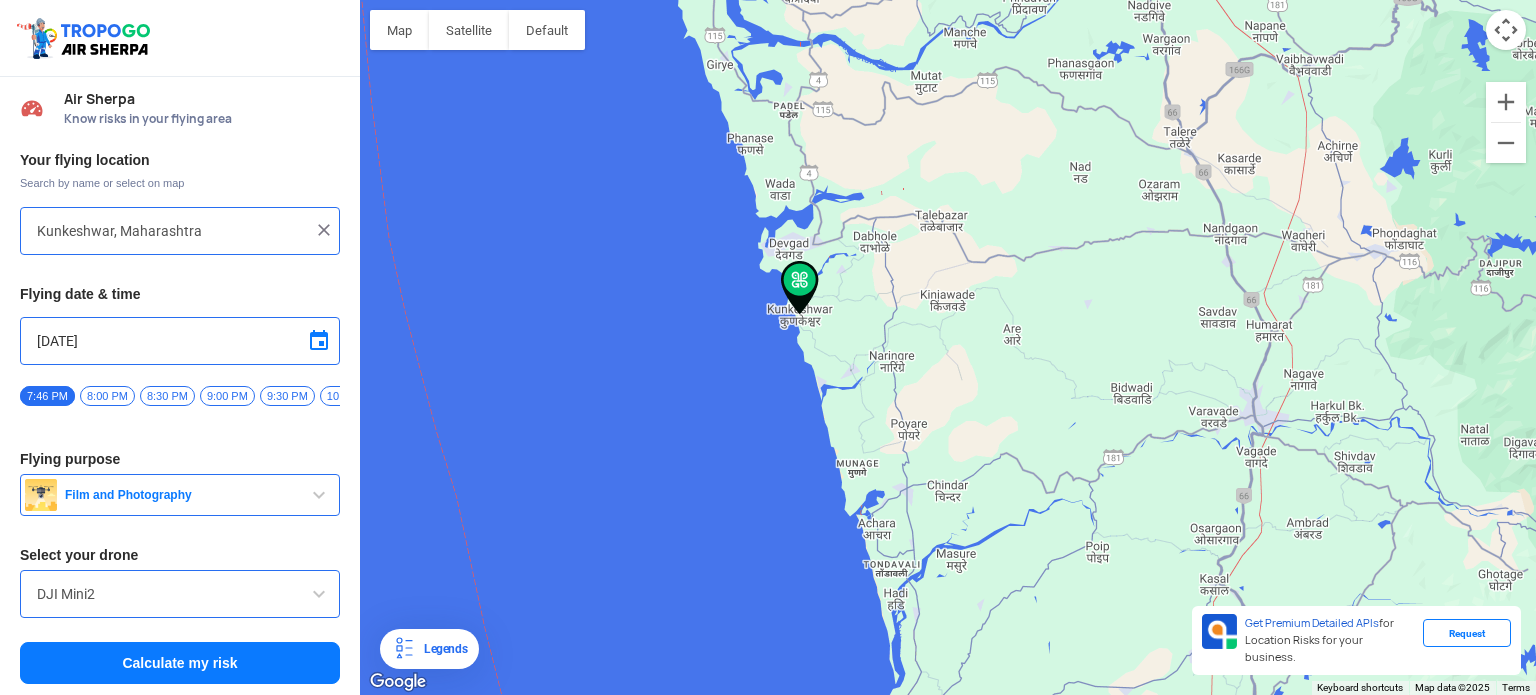 type on "[NUMBER], [CITY], [CITY], [STATE] [POSTAL_CODE], [COUNTRY]" 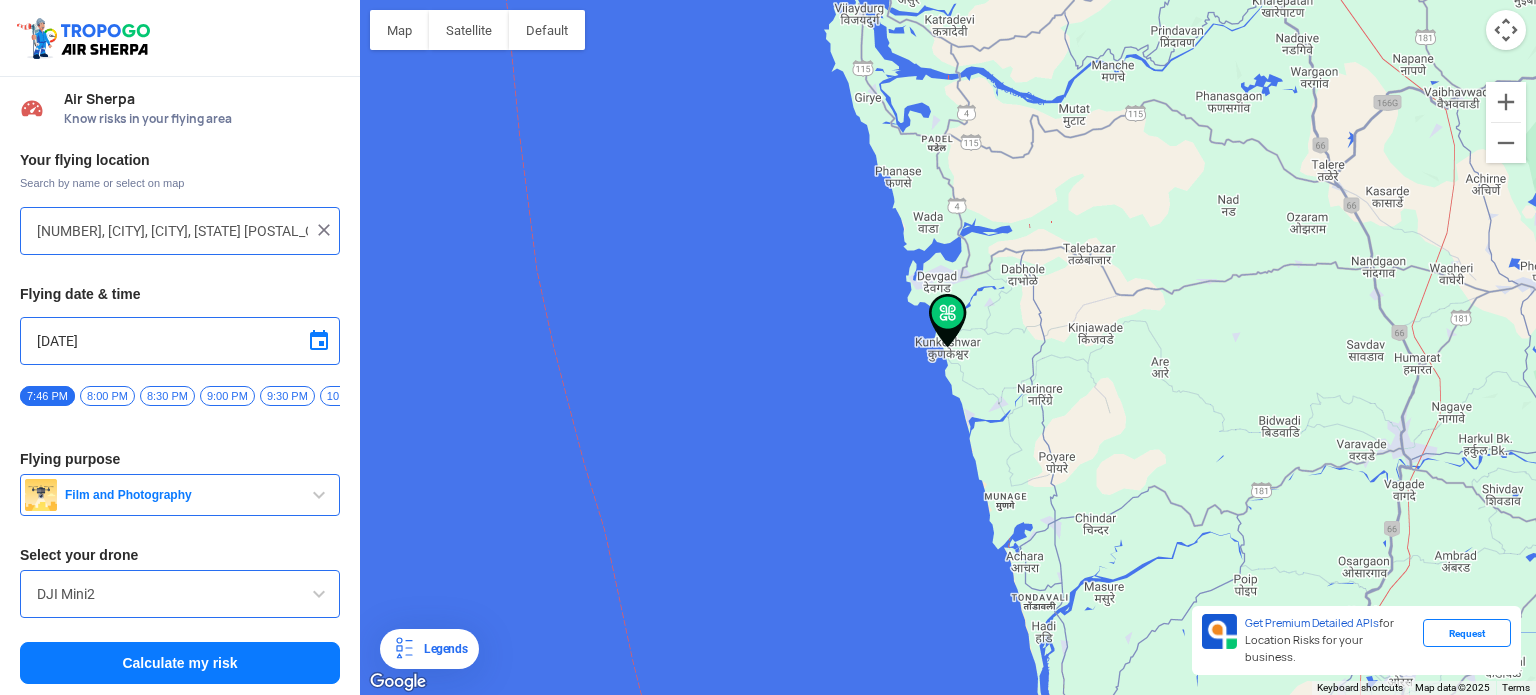 click on "Calculate my risk" at bounding box center (180, 663) 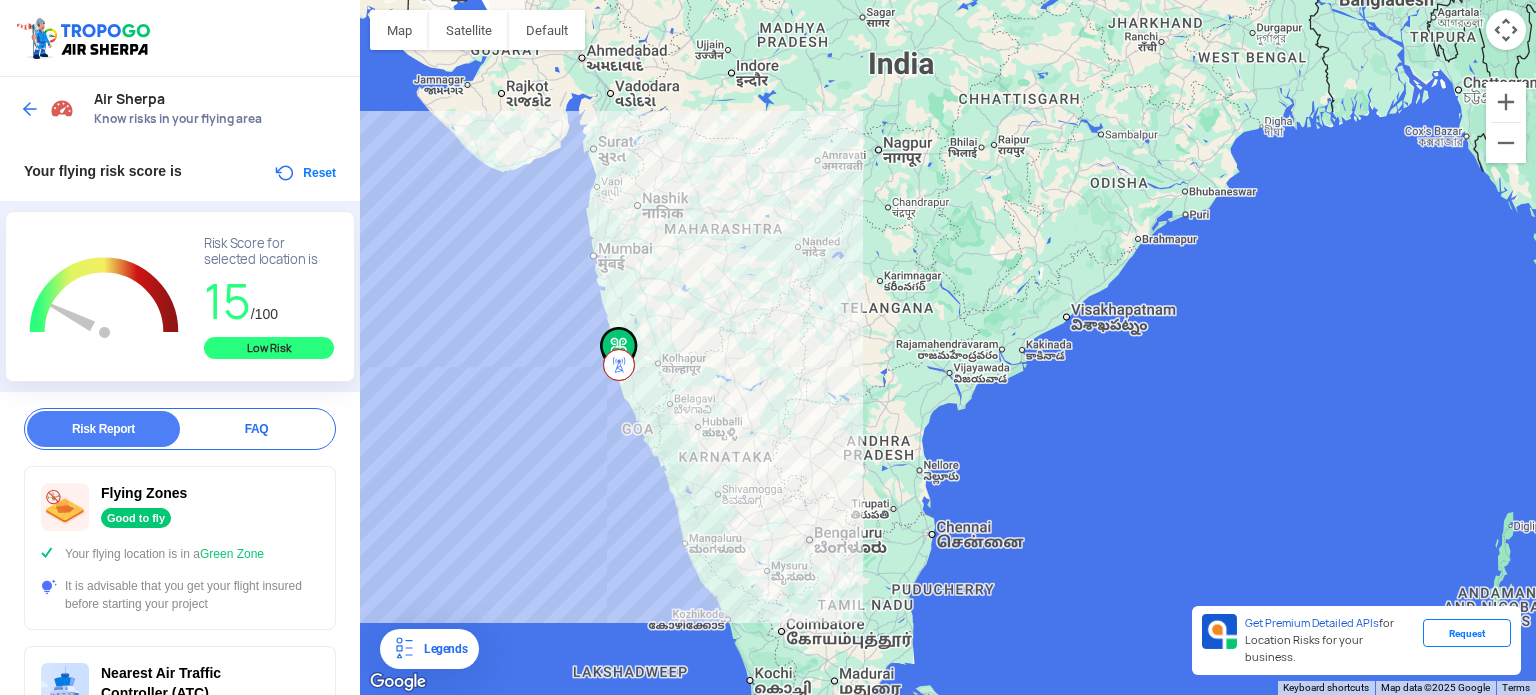 click at bounding box center [30, 109] 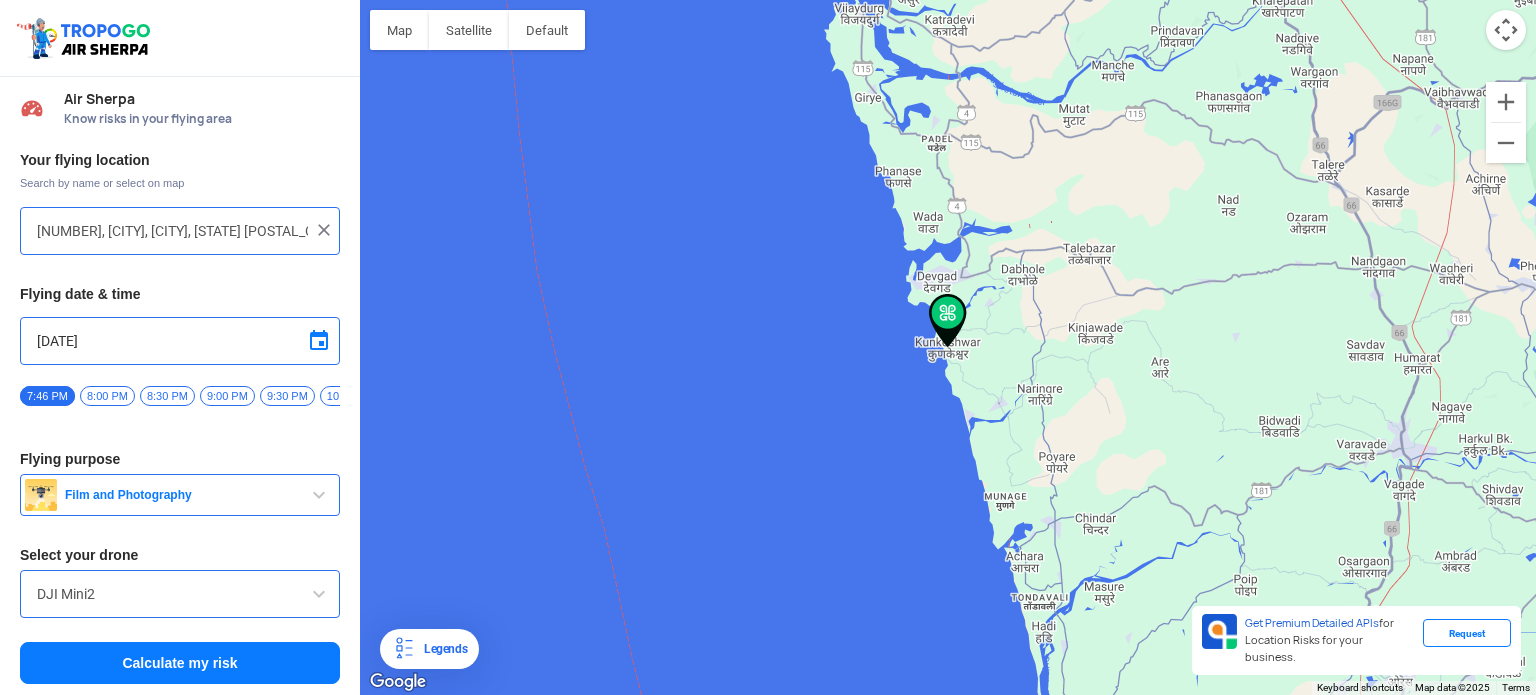 click on "[NUMBER], [CITY], [CITY], [STATE] [POSTAL_CODE], [COUNTRY]" at bounding box center [172, 231] 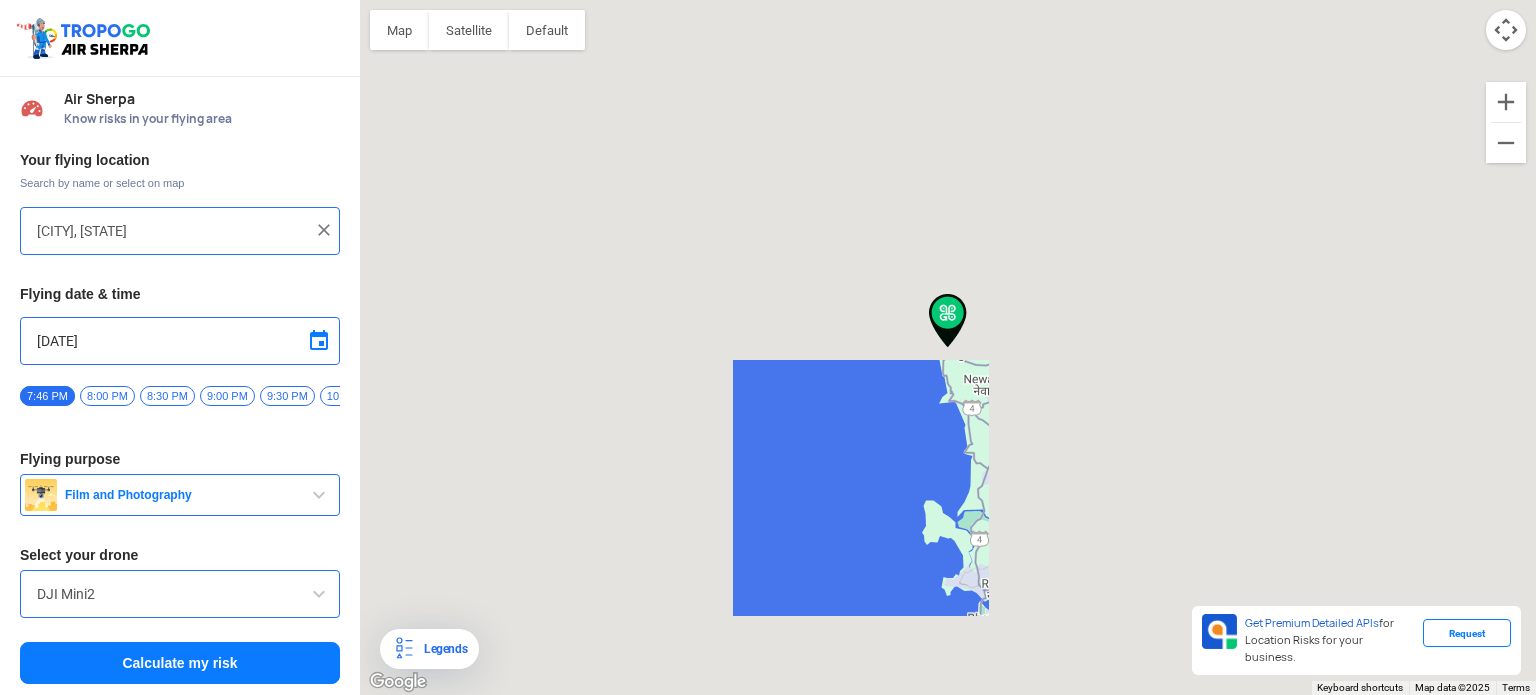 type on "[AREA], [CITY], [STATE] [POSTAL_CODE], [COUNTRY]" 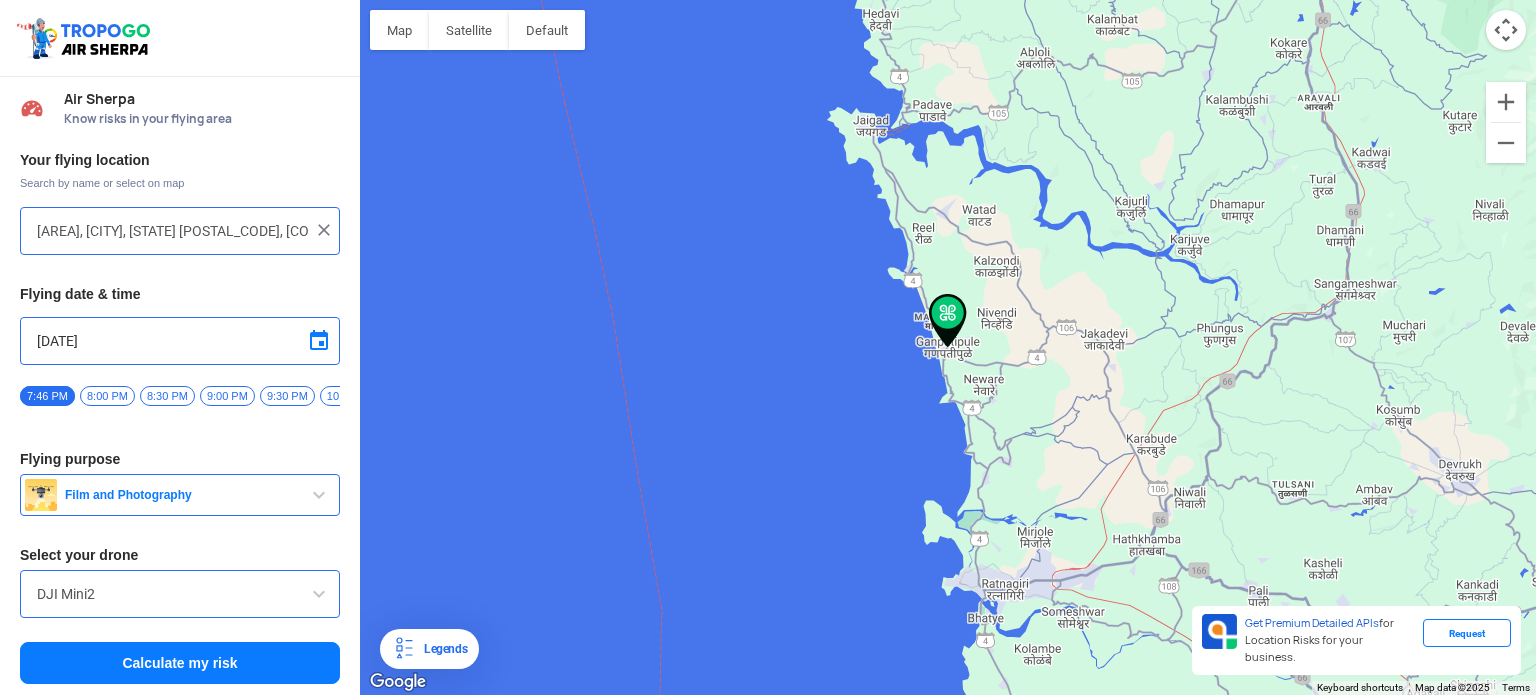 click on "Calculate my risk" at bounding box center (180, 663) 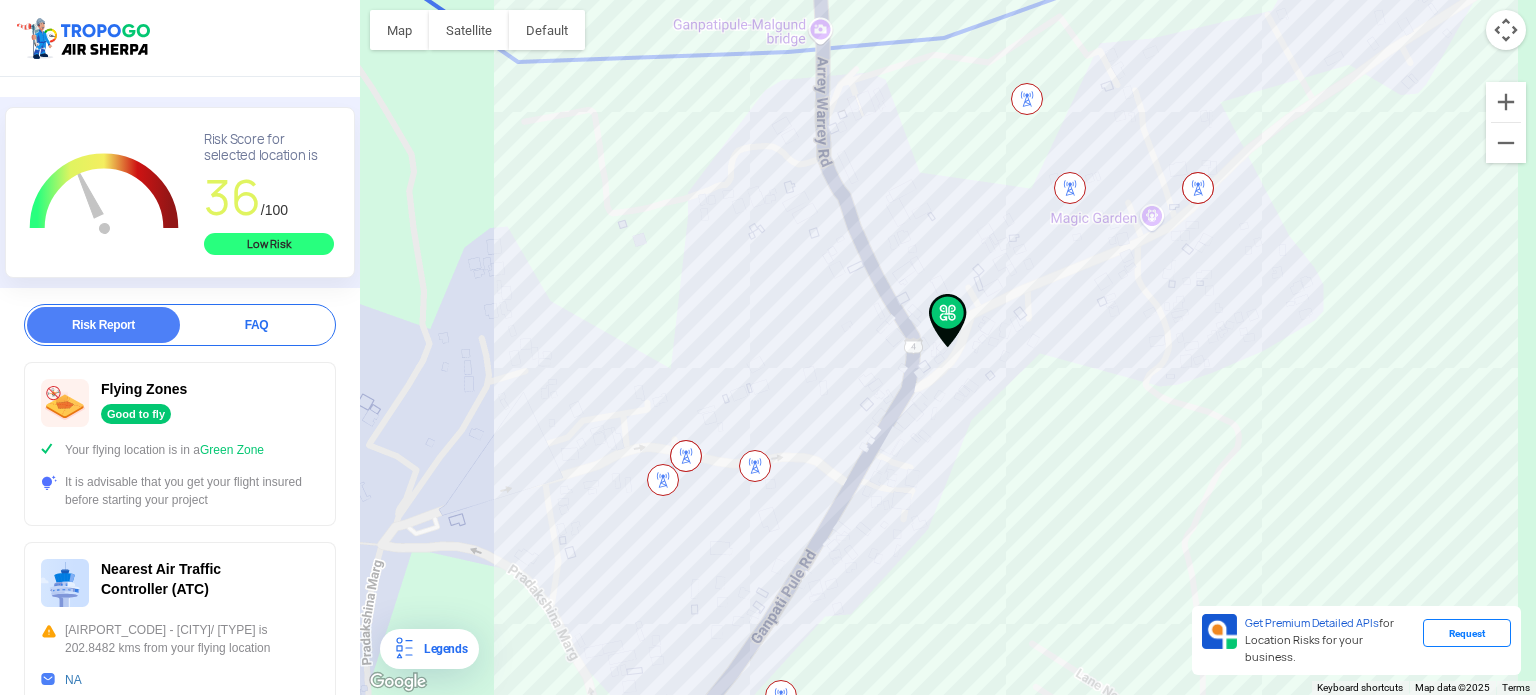 scroll, scrollTop: 0, scrollLeft: 0, axis: both 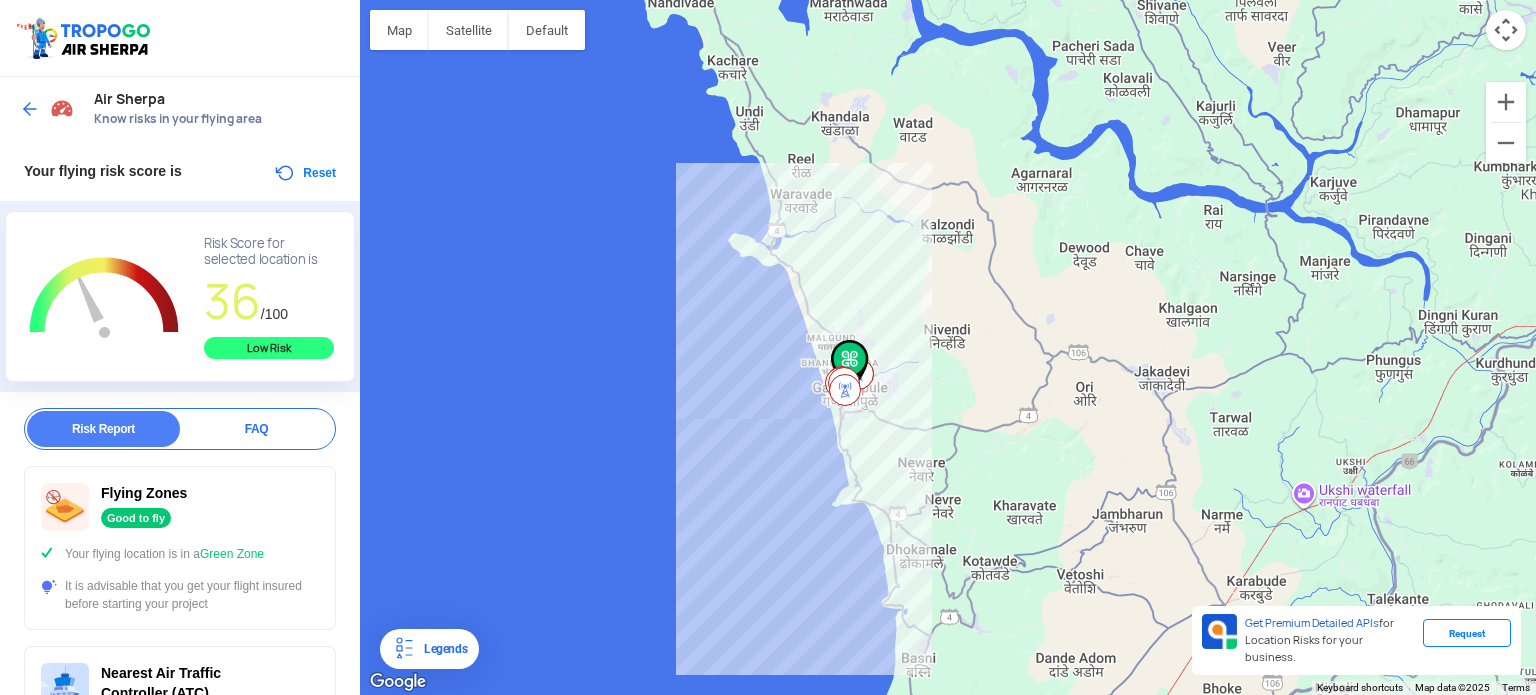 click at bounding box center [49, 109] 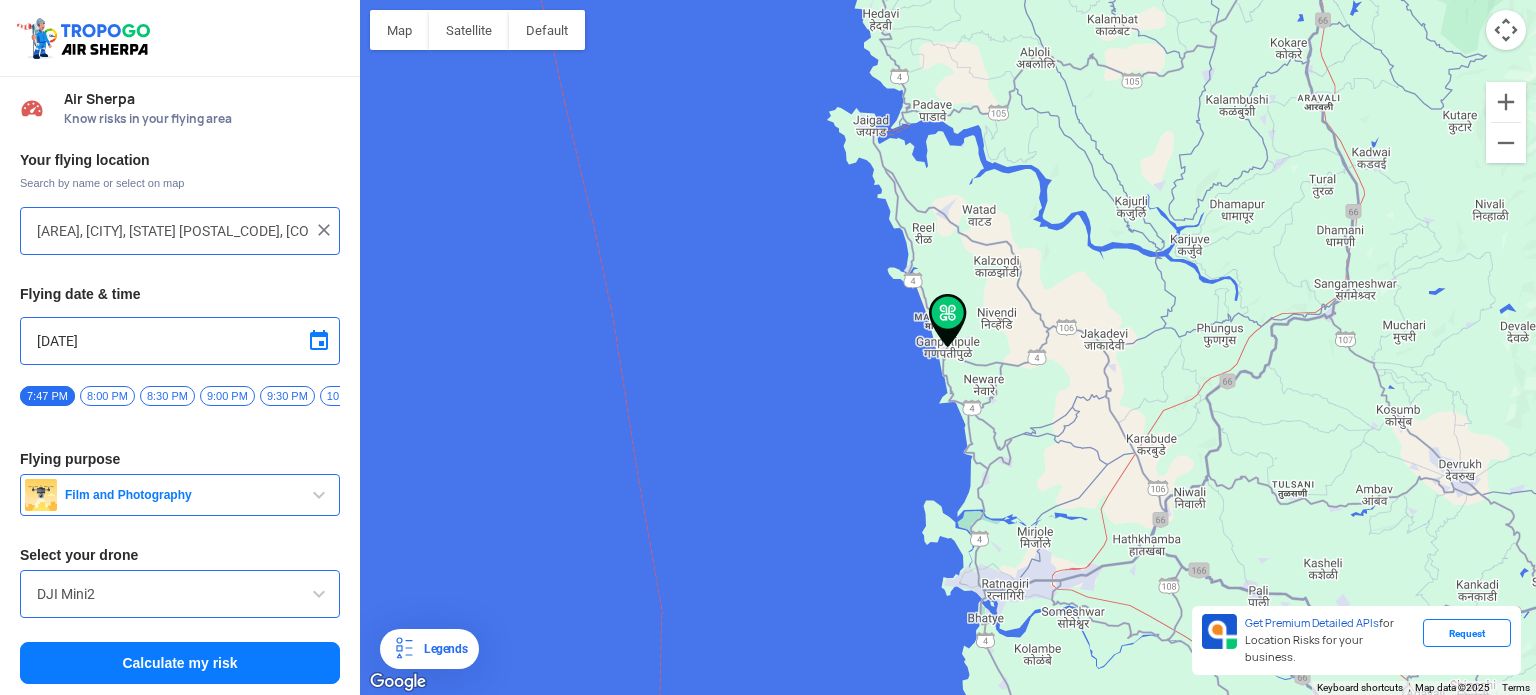 click on "[AREA], [CITY], [STATE] [POSTAL_CODE], [COUNTRY]" at bounding box center (172, 231) 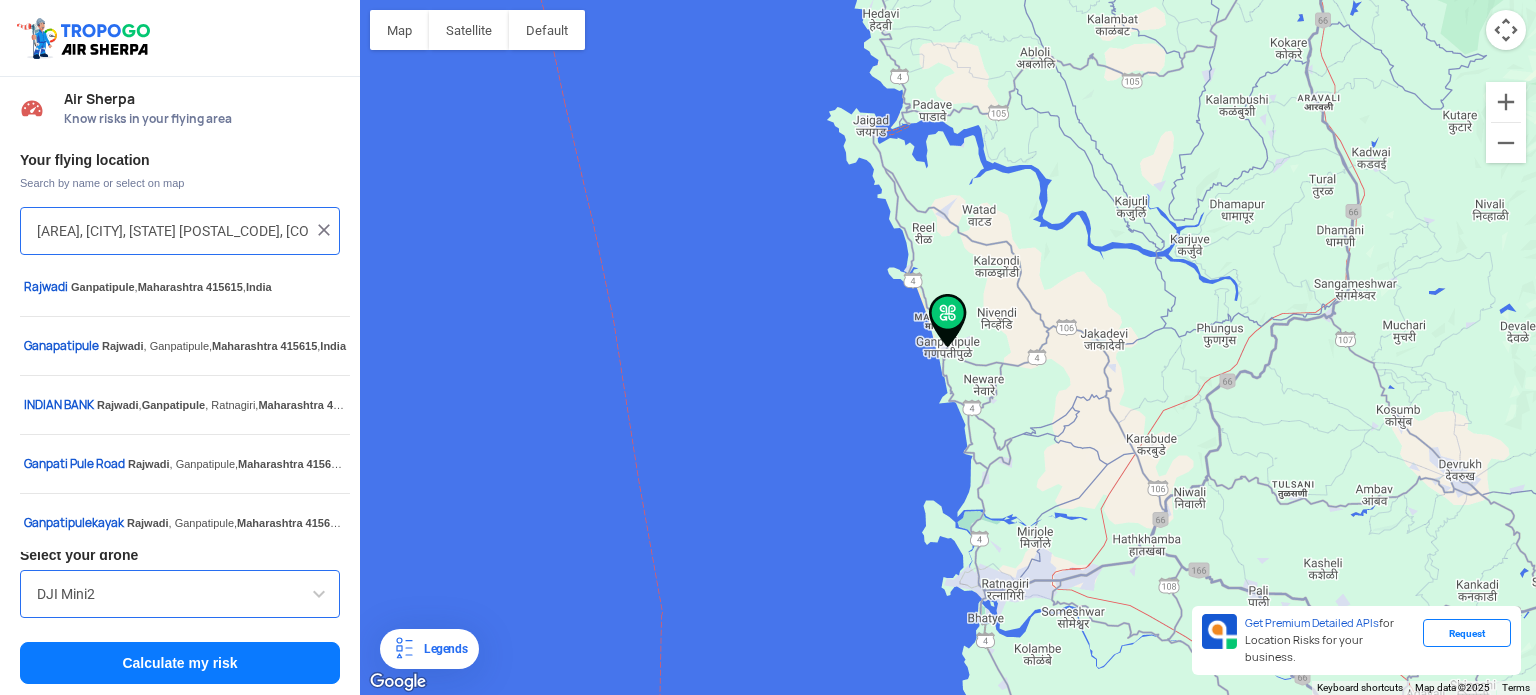 click on "[AREA], [CITY], [STATE] [POSTAL_CODE], [COUNTRY]" at bounding box center (172, 231) 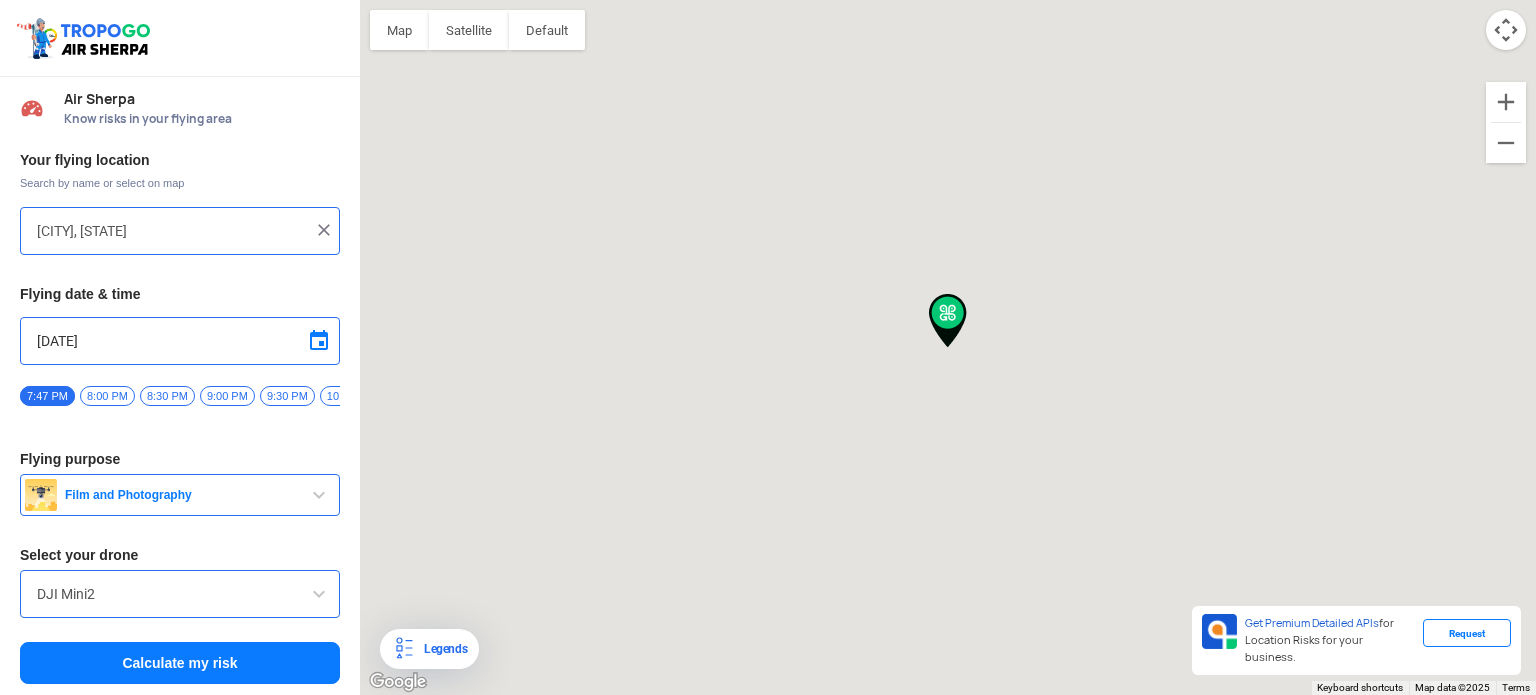 type on "[CITY], [STATE] [POSTAL_CODE], [COUNTRY]" 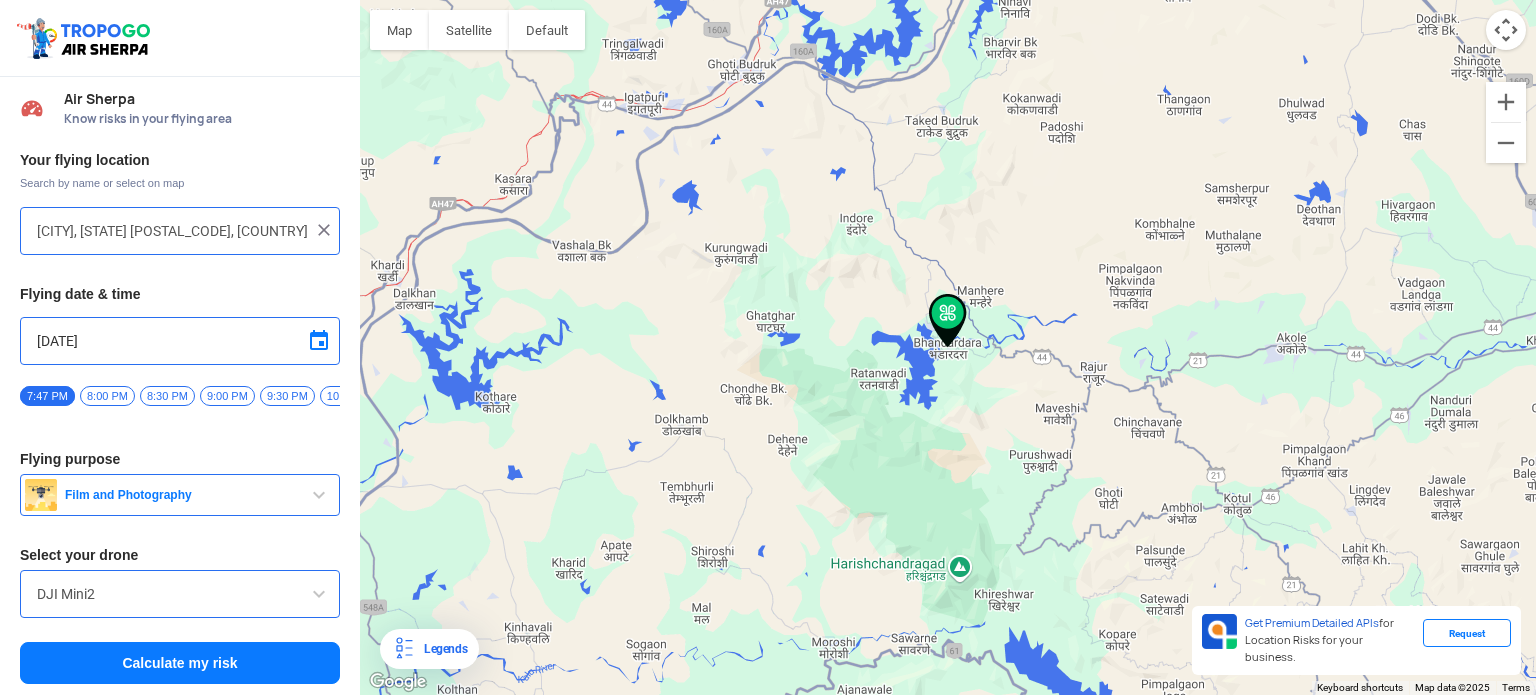 click on "Calculate my risk" at bounding box center (180, 663) 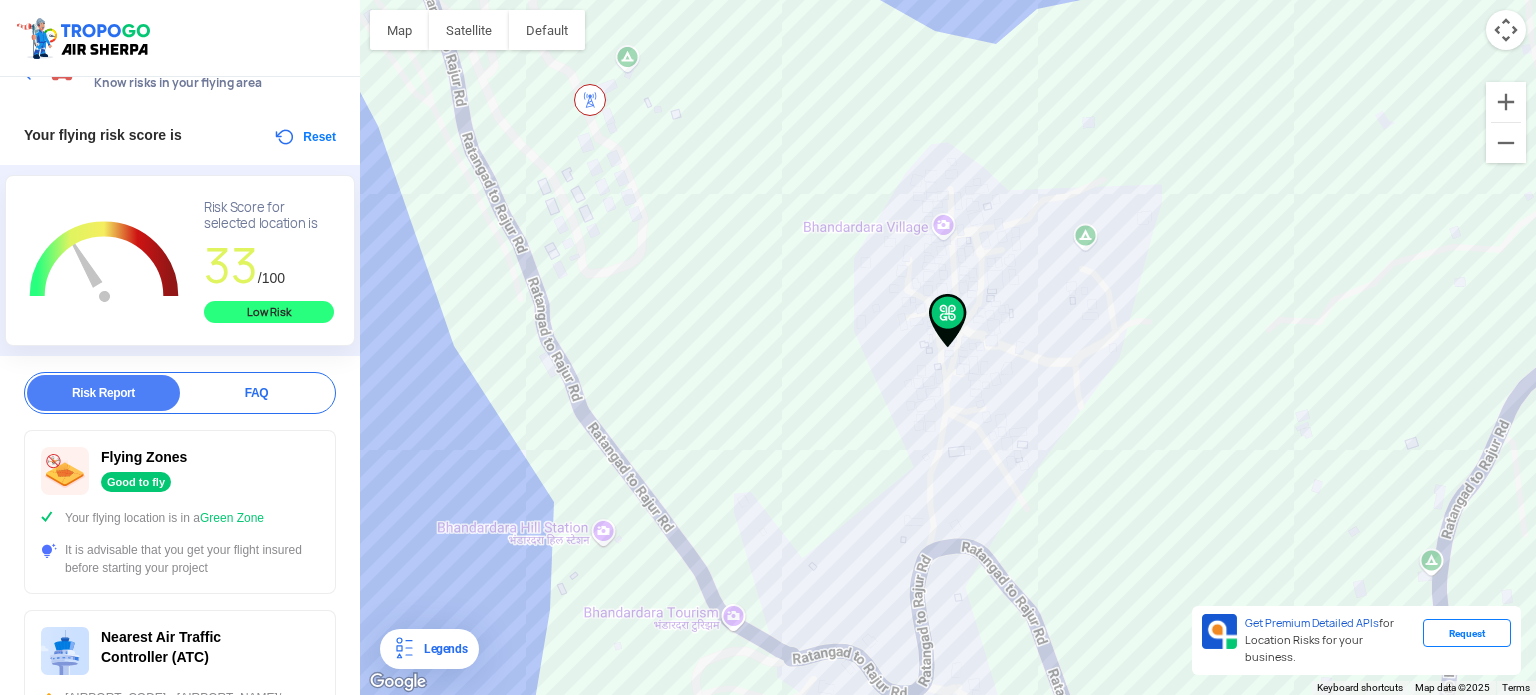 scroll, scrollTop: 38, scrollLeft: 0, axis: vertical 